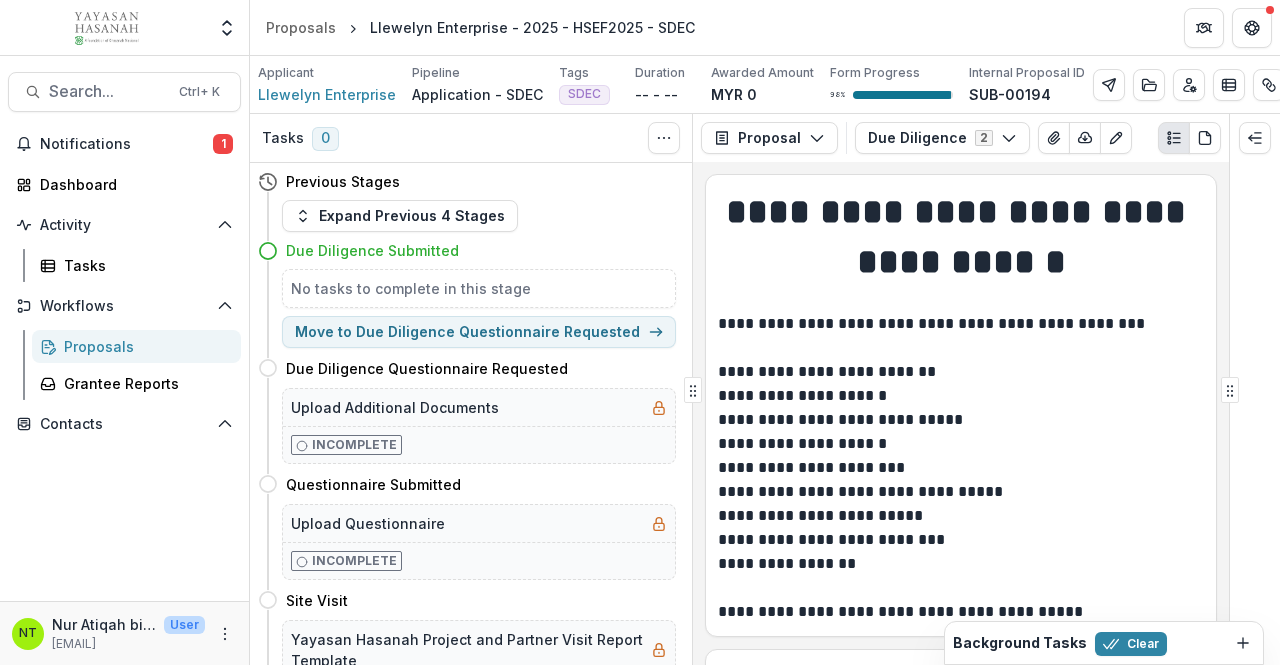 scroll, scrollTop: 0, scrollLeft: 0, axis: both 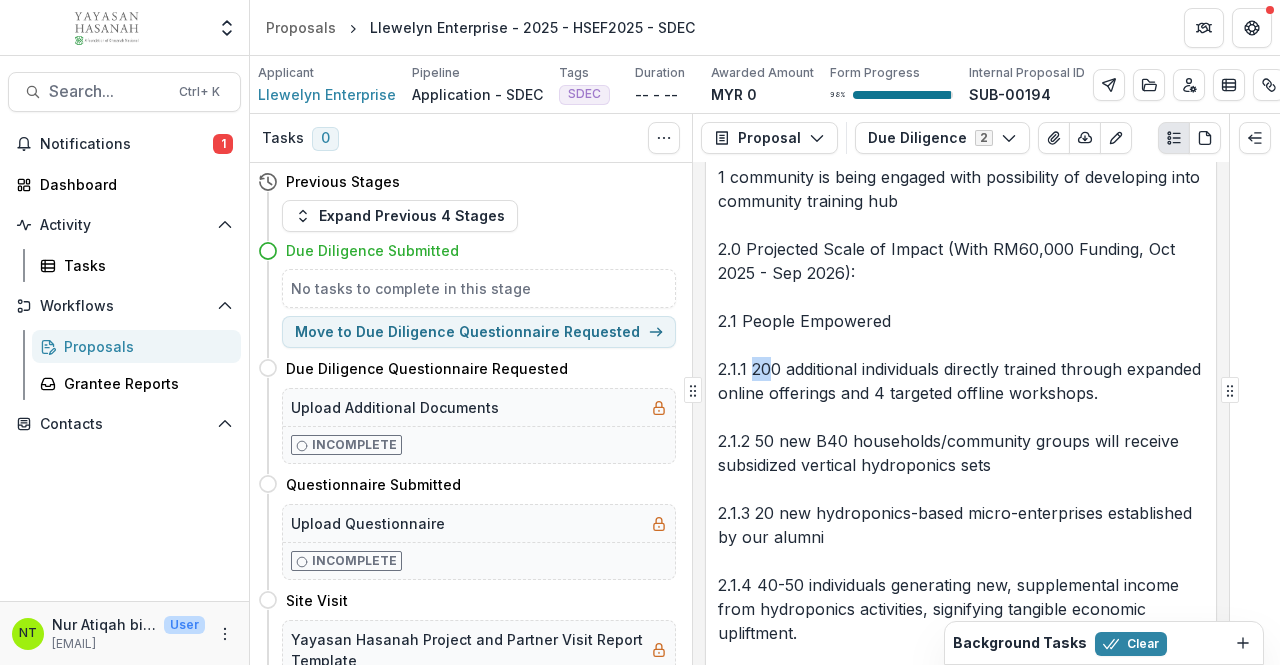 drag, startPoint x: 752, startPoint y: 475, endPoint x: 770, endPoint y: 485, distance: 20.59126 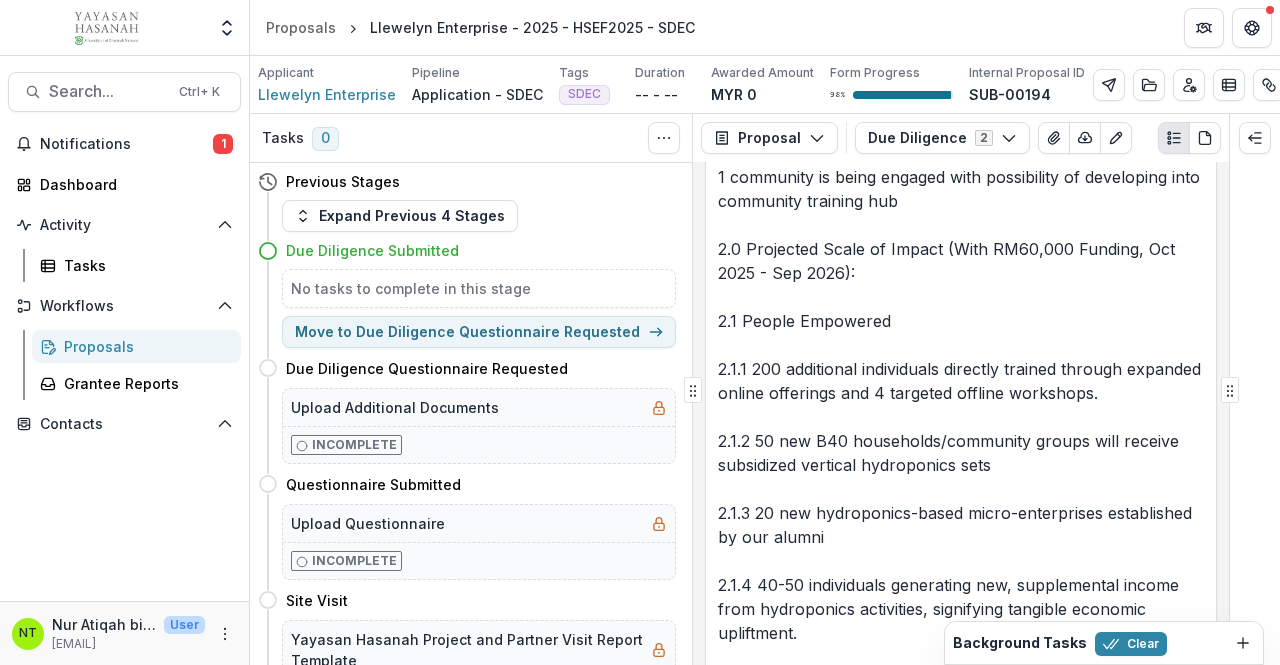 click on "1.0 Current Scale of Impact (As of July 2025):
1.1 People Affected:
1.1.1 Individuals Trained
Since Jun 2025, we have rained 3 individuals through a localized workshops in Kuching, Sarawak. This includes a mix of unemployed youth and urban dwellers
1.1.2 B40 Households Reached
Approximately 1 B40 households have indirectly benefited through our community initiatives or direct provision of knowledge
1.1.2 Community Reached
1 community is being engaged with possibility of developing into community training hub
2.0 Projected Scale of Impact (With RM60,000 Funding, Oct 2025 - Sep 2026):
2.1 People Empowered
2.1.1 200 additional individuals directly trained through expanded online offerings and 4 targeted offline workshops.
2.1.2 50 new B40 households/community groups will receive subsidized vertical hydroponics sets
2.1.3 20 new hydroponics-based micro-enterprises established by our alumni
2.2 Communities Reached
3.1 Persistent Youth Unemployment" at bounding box center (961, 909) 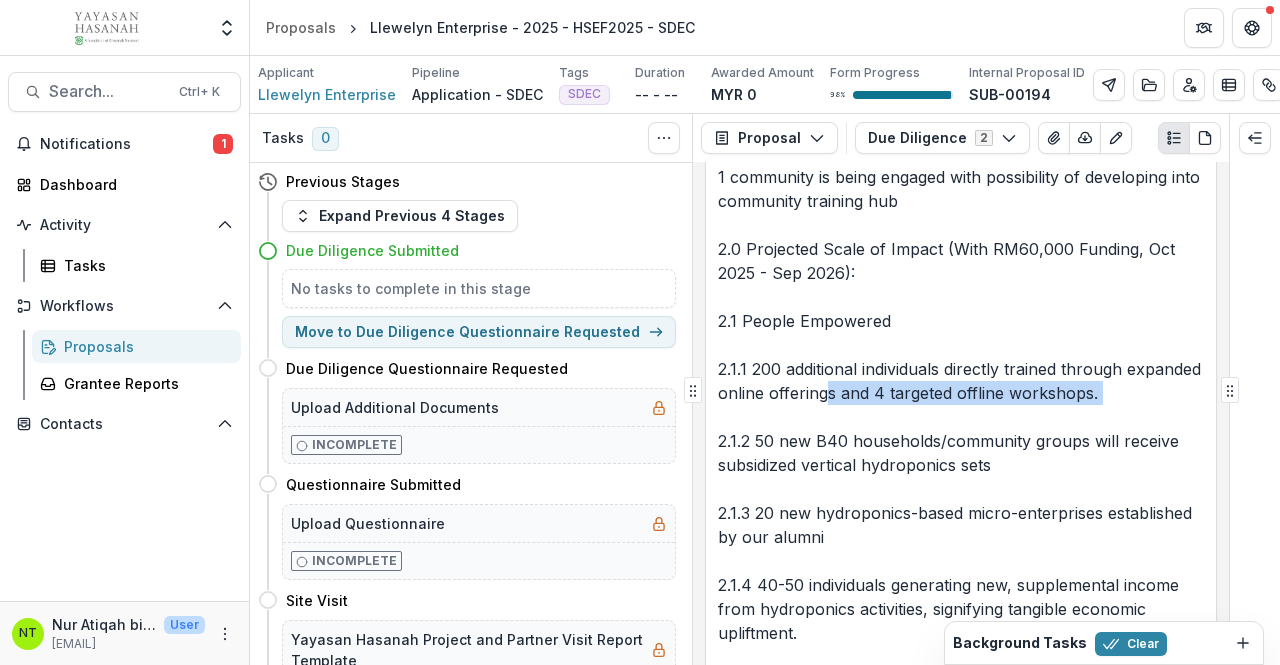 drag, startPoint x: 907, startPoint y: 503, endPoint x: 908, endPoint y: 521, distance: 18.027756 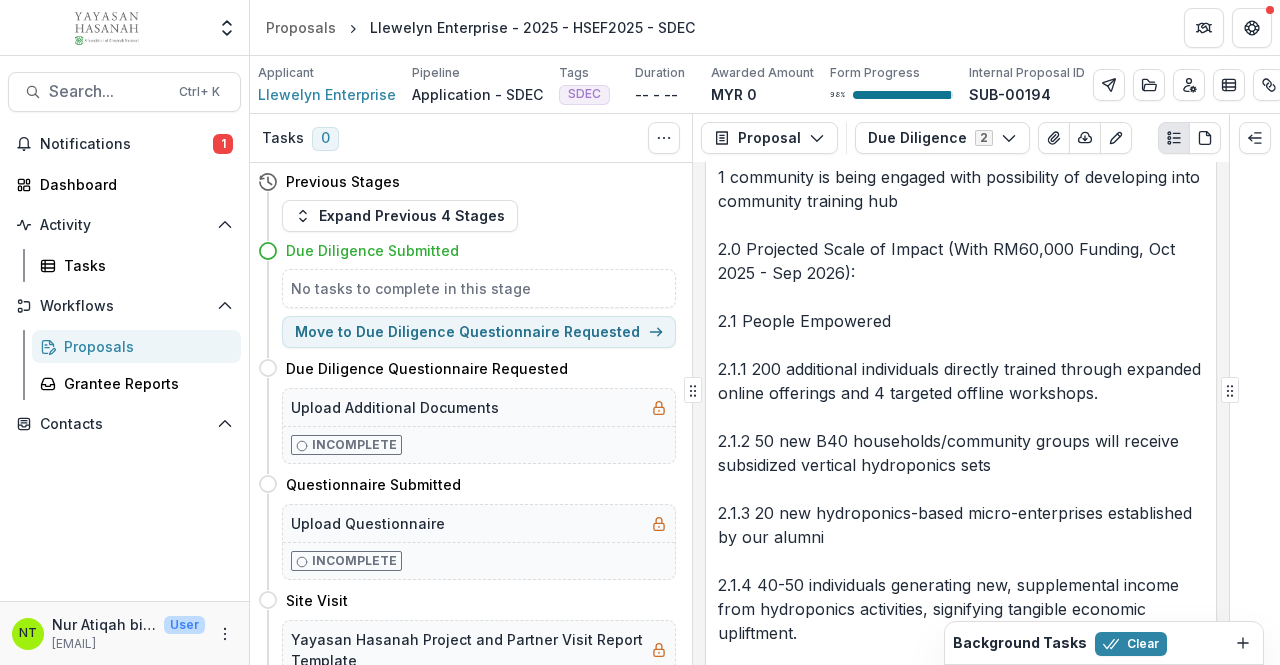 click on "1.0 Current Scale of Impact (As of July 2025):
1.1 People Affected:
1.1.1 Individuals Trained
Since Jun 2025, we have rained 3 individuals through a localized workshops in Kuching, Sarawak. This includes a mix of unemployed youth and urban dwellers
1.1.2 B40 Households Reached
Approximately 1 B40 households have indirectly benefited through our community initiatives or direct provision of knowledge
1.1.2 Community Reached
1 community is being engaged with possibility of developing into community training hub
2.0 Projected Scale of Impact (With RM60,000 Funding, Oct 2025 - Sep 2026):
2.1 People Empowered
2.1.1 200 additional individuals directly trained through expanded online offerings and 4 targeted offline workshops.
2.1.2 50 new B40 households/community groups will receive subsidized vertical hydroponics sets
2.1.3 20 new hydroponics-based micro-enterprises established by our alumni
2.2 Communities Reached
3.1 Persistent Youth Unemployment" at bounding box center [961, 909] 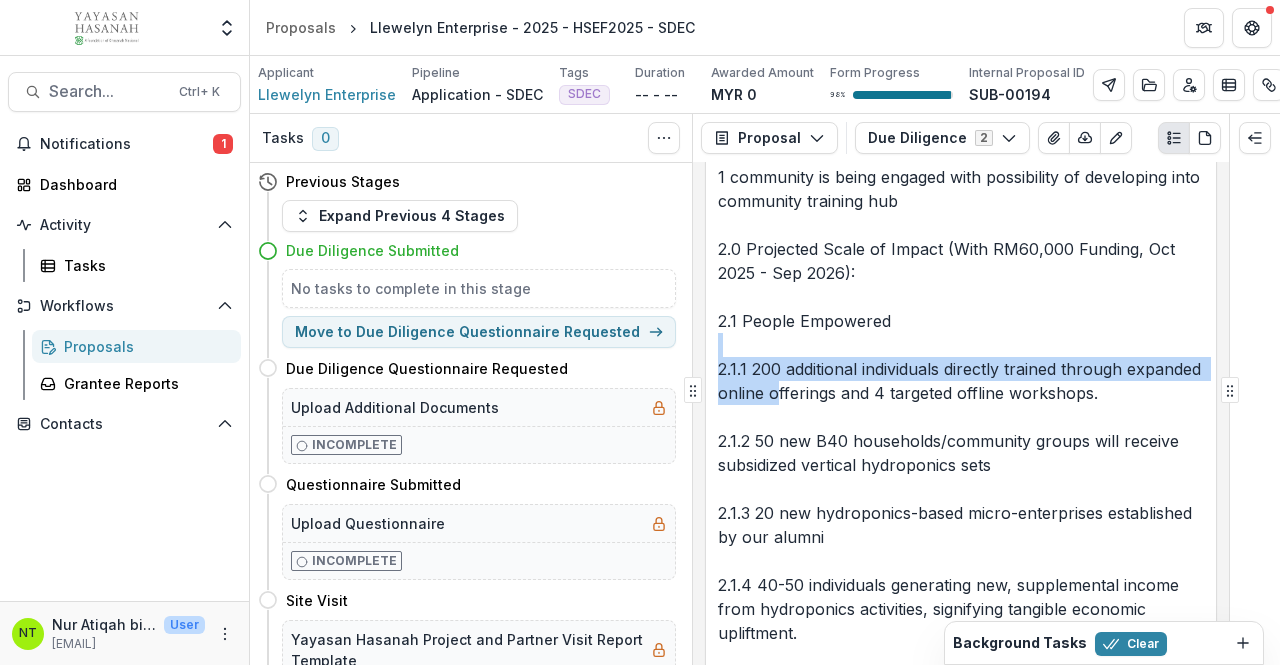 drag, startPoint x: 854, startPoint y: 468, endPoint x: 858, endPoint y: 505, distance: 37.215588 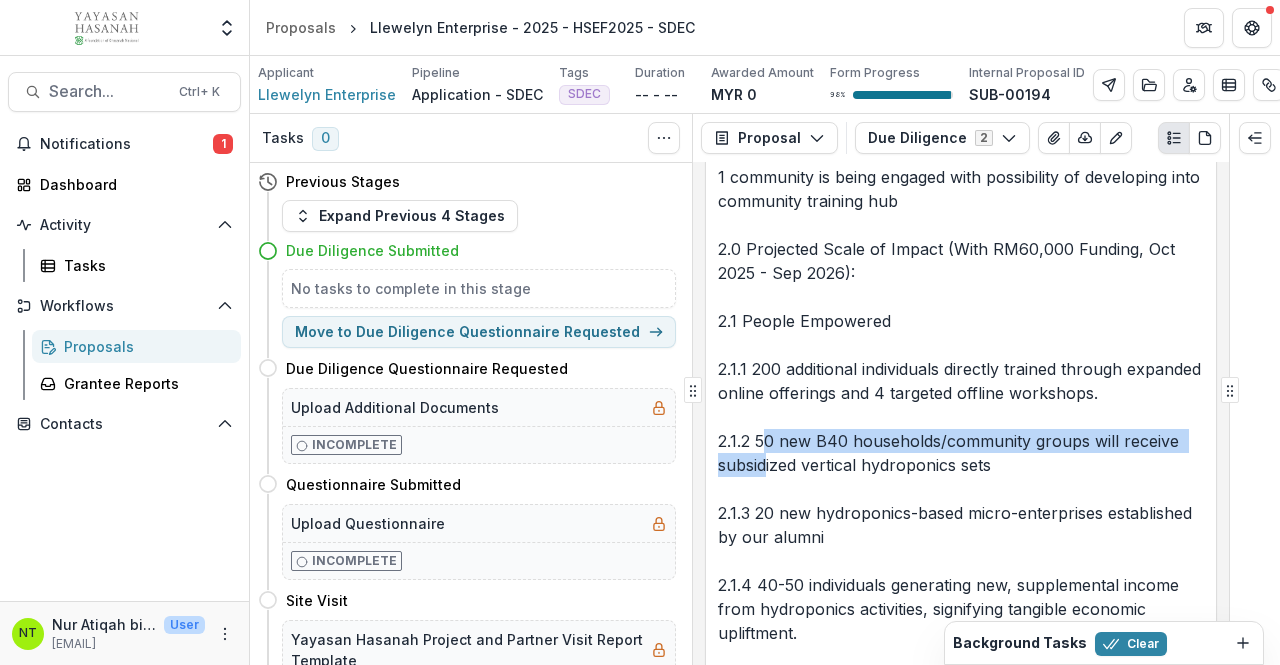 drag, startPoint x: 761, startPoint y: 555, endPoint x: 764, endPoint y: 577, distance: 22.203604 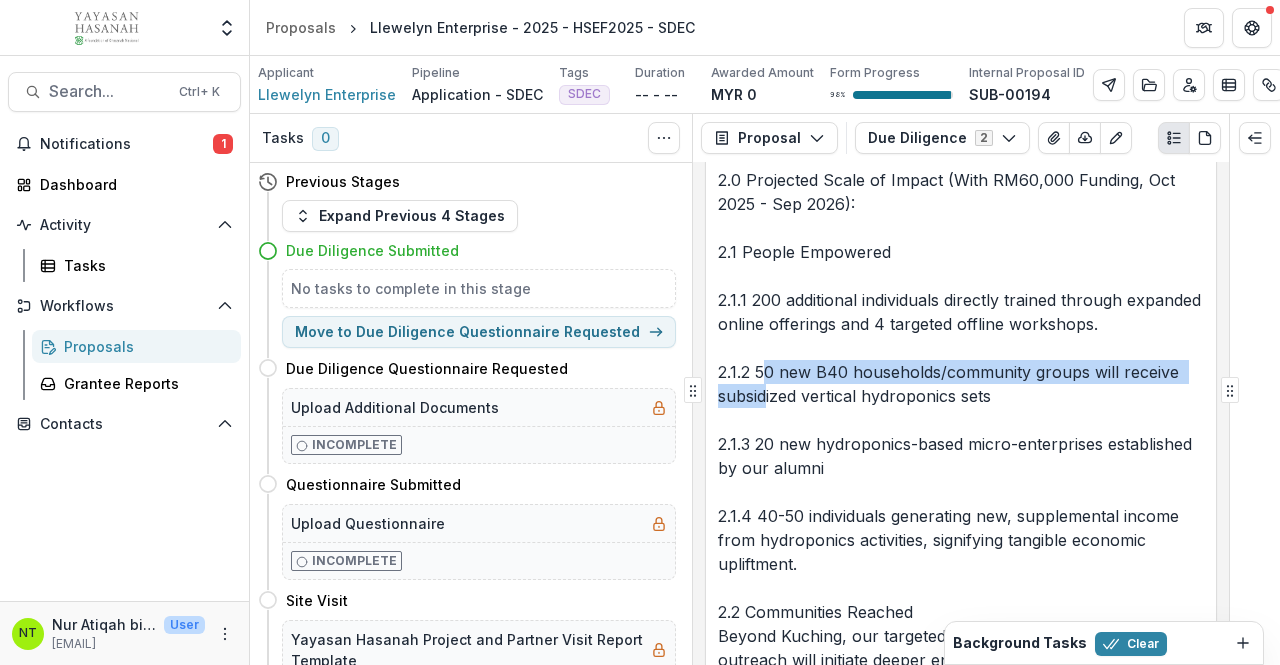 scroll, scrollTop: 6395, scrollLeft: 0, axis: vertical 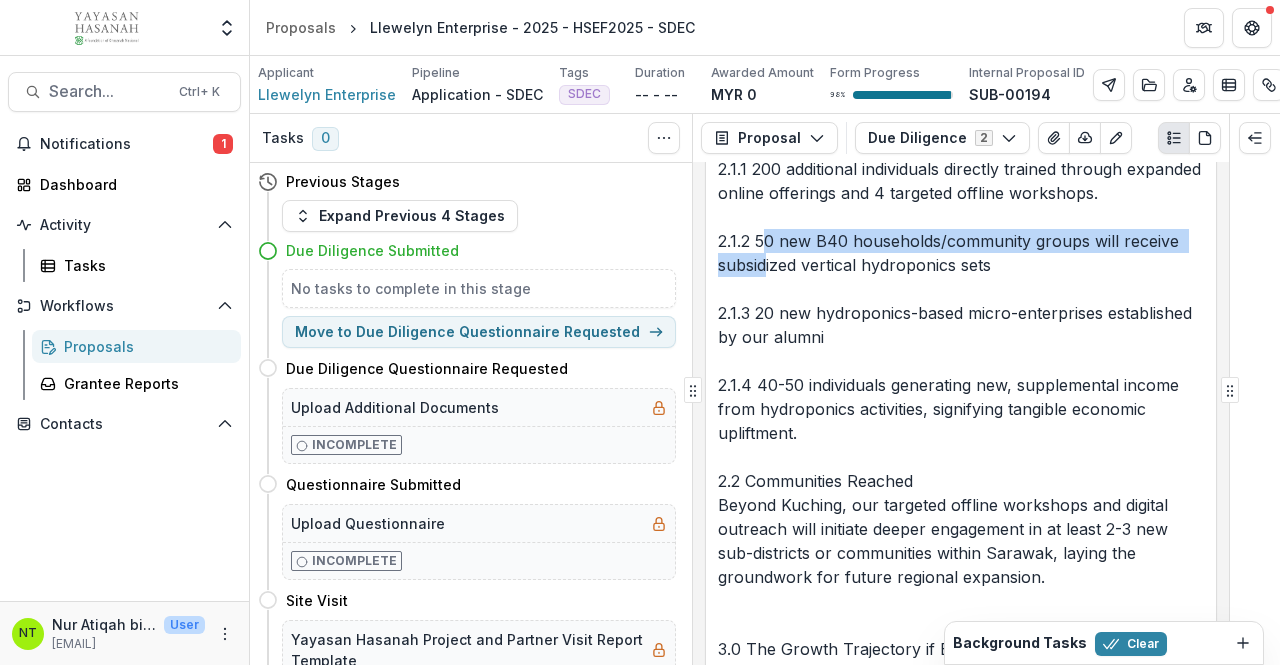 click on "1.0 Current Scale of Impact (As of July 2025):
1.1 People Affected:
1.1.1 Individuals Trained
Since Jun 2025, we have rained 3 individuals through a localized workshops in Kuching, Sarawak. This includes a mix of unemployed youth and urban dwellers
1.1.2 B40 Households Reached
Approximately 1 B40 households have indirectly benefited through our community initiatives or direct provision of knowledge
1.1.2 Community Reached
1 community is being engaged with possibility of developing into community training hub
2.0 Projected Scale of Impact (With RM60,000 Funding, Oct 2025 - Sep 2026):
2.1 People Empowered
2.1.1 200 additional individuals directly trained through expanded online offerings and 4 targeted offline workshops.
2.1.2 50 new B40 households/community groups will receive subsidized vertical hydroponics sets
2.1.3 20 new hydroponics-based micro-enterprises established by our alumni
2.2 Communities Reached
3.1 Persistent Youth Unemployment" at bounding box center [961, 709] 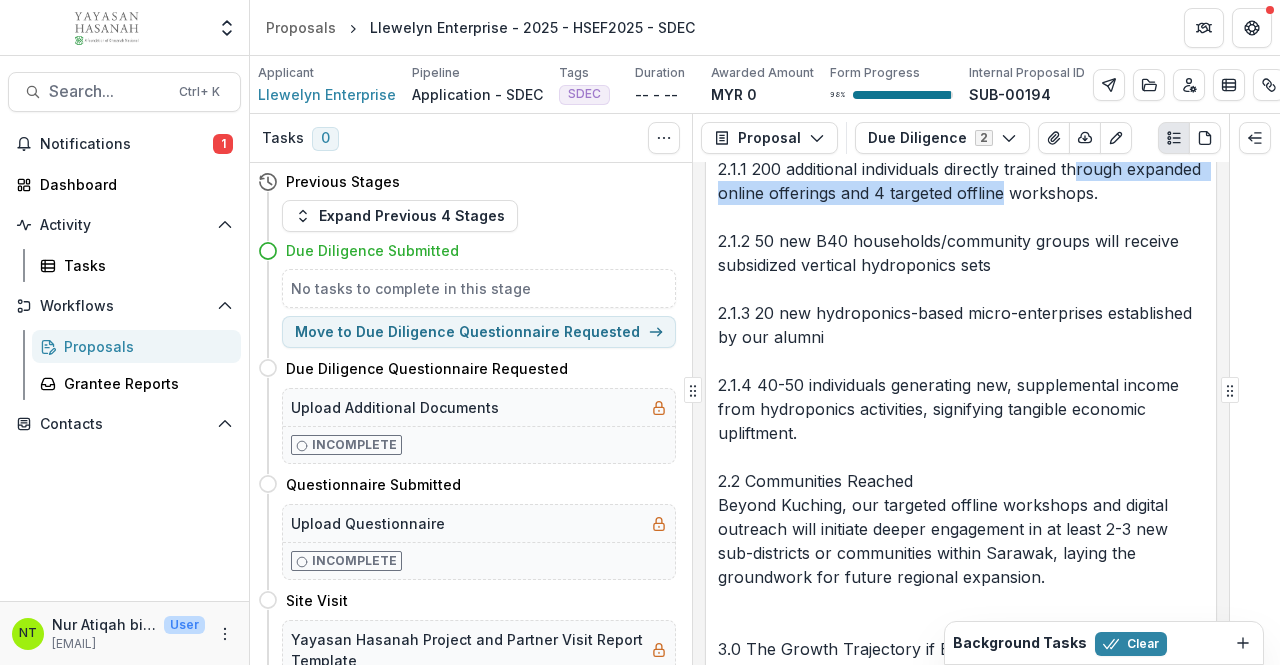drag, startPoint x: 1084, startPoint y: 307, endPoint x: 1080, endPoint y: 271, distance: 36.221542 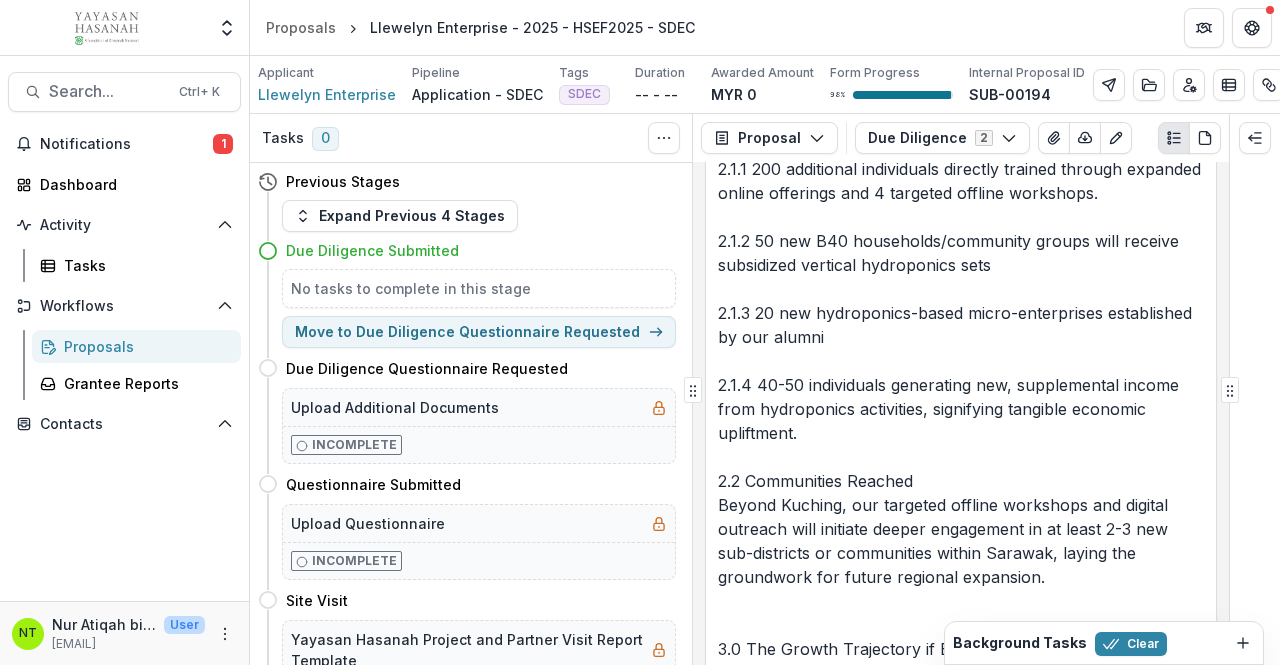 click on "1.0 Current Scale of Impact (As of July 2025):
1.1 People Affected:
1.1.1 Individuals Trained
Since Jun 2025, we have rained 3 individuals through a localized workshops in Kuching, Sarawak. This includes a mix of unemployed youth and urban dwellers
1.1.2 B40 Households Reached
Approximately 1 B40 households have indirectly benefited through our community initiatives or direct provision of knowledge
1.1.2 Community Reached
1 community is being engaged with possibility of developing into community training hub
2.0 Projected Scale of Impact (With RM60,000 Funding, Oct 2025 - Sep 2026):
2.1 People Empowered
2.1.1 200 additional individuals directly trained through expanded online offerings and 4 targeted offline workshops.
2.1.2 50 new B40 households/community groups will receive subsidized vertical hydroponics sets
2.1.3 20 new hydroponics-based micro-enterprises established by our alumni
2.2 Communities Reached
3.1 Persistent Youth Unemployment" at bounding box center (961, 709) 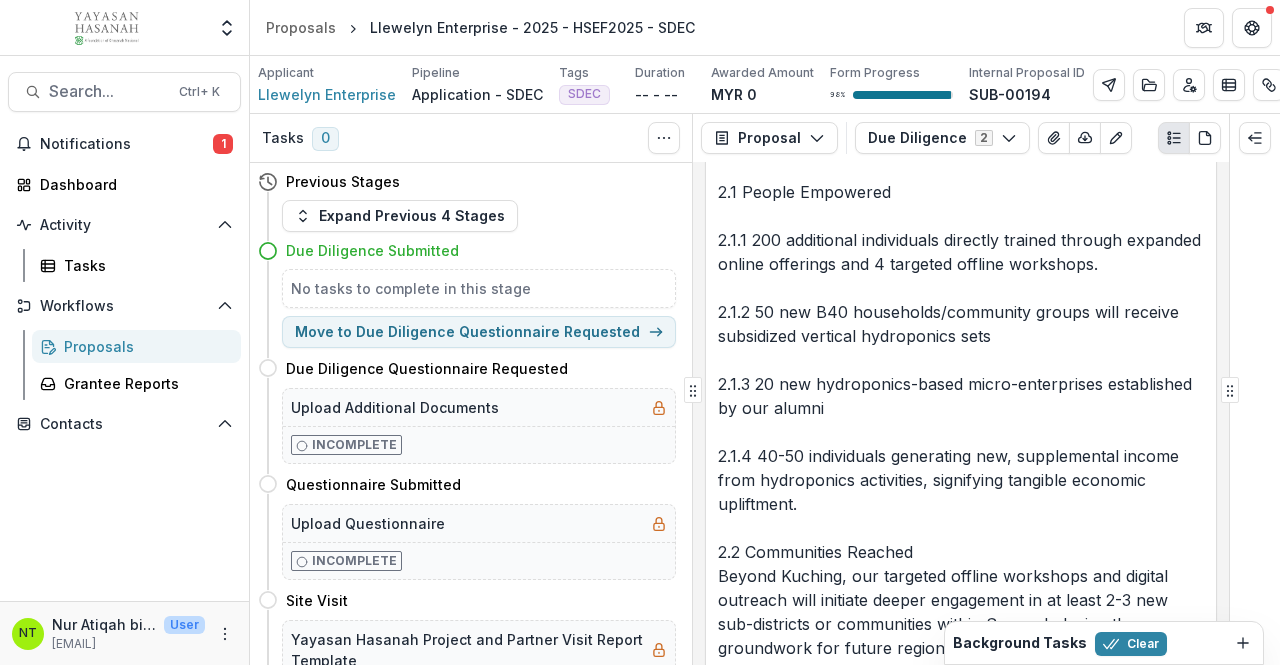 scroll, scrollTop: 6295, scrollLeft: 0, axis: vertical 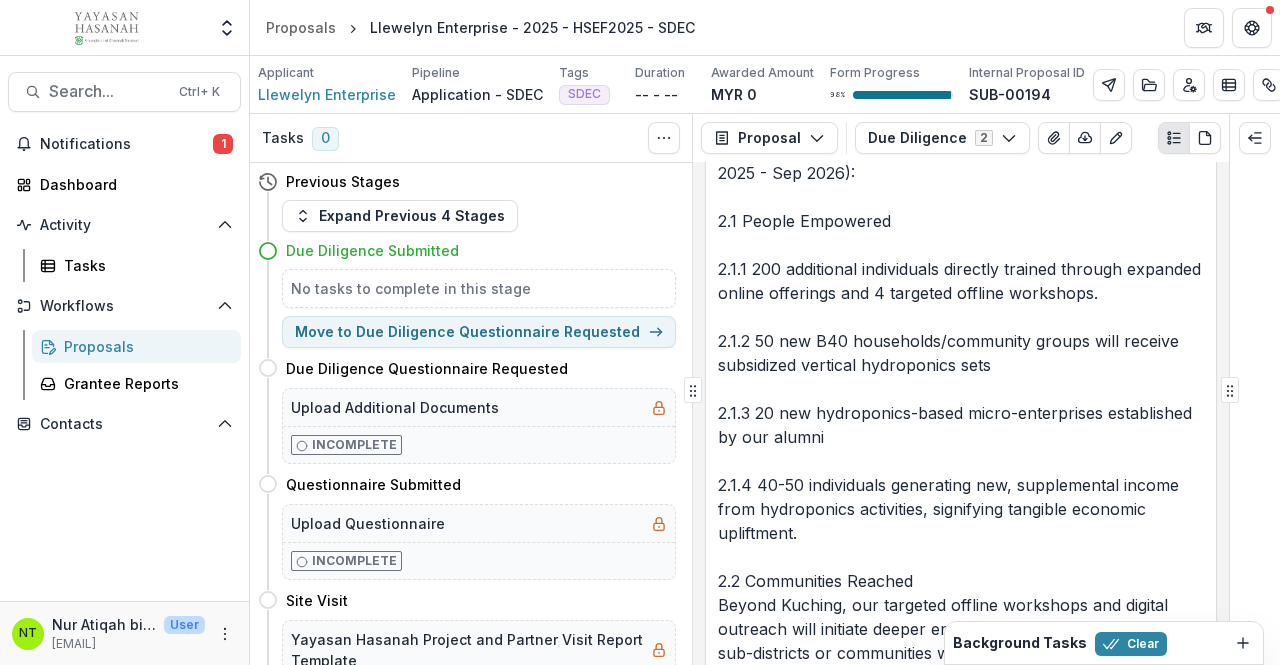 click on "1.0 Current Scale of Impact (As of July 2025):
1.1 People Affected:
1.1.1 Individuals Trained
Since Jun 2025, we have rained 3 individuals through a localized workshops in Kuching, Sarawak. This includes a mix of unemployed youth and urban dwellers
1.1.2 B40 Households Reached
Approximately 1 B40 households have indirectly benefited through our community initiatives or direct provision of knowledge
1.1.2 Community Reached
1 community is being engaged with possibility of developing into community training hub
2.0 Projected Scale of Impact (With RM60,000 Funding, Oct 2025 - Sep 2026):
2.1 People Empowered
2.1.1 200 additional individuals directly trained through expanded online offerings and 4 targeted offline workshops.
2.1.2 50 new B40 households/community groups will receive subsidized vertical hydroponics sets
2.1.3 20 new hydroponics-based micro-enterprises established by our alumni
2.2 Communities Reached
3.1 Persistent Youth Unemployment" at bounding box center (961, 809) 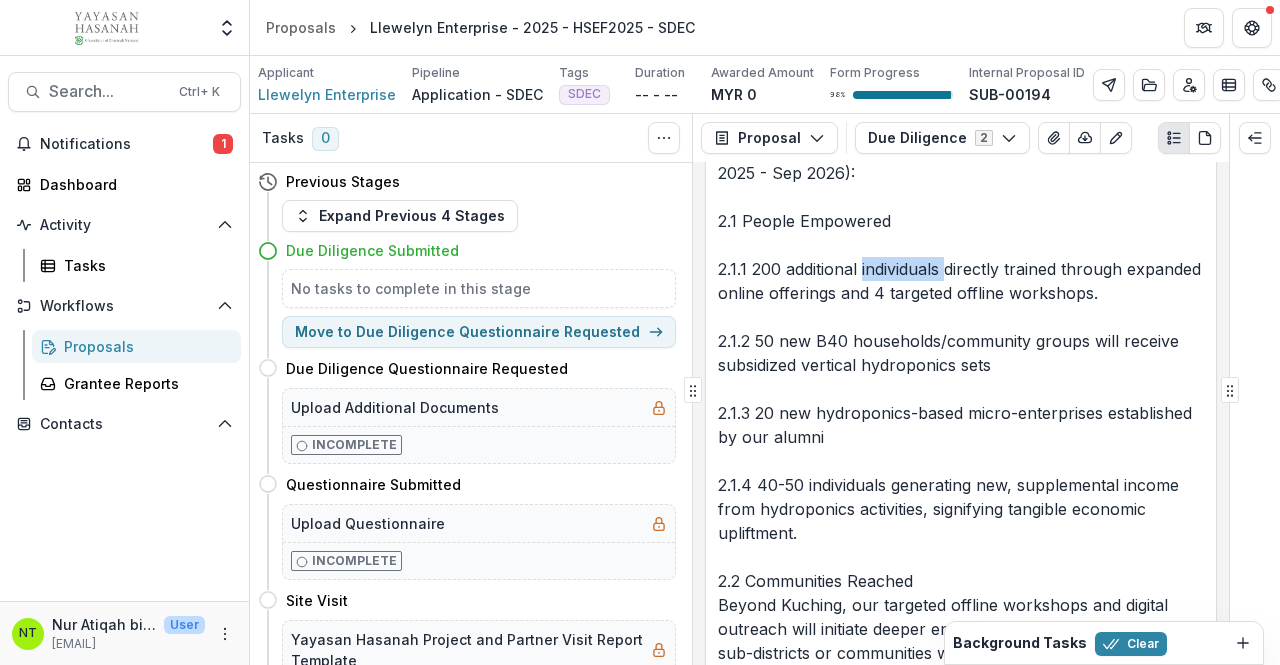 click on "1.0 Current Scale of Impact (As of July 2025):
1.1 People Affected:
1.1.1 Individuals Trained
Since Jun 2025, we have rained 3 individuals through a localized workshops in Kuching, Sarawak. This includes a mix of unemployed youth and urban dwellers
1.1.2 B40 Households Reached
Approximately 1 B40 households have indirectly benefited through our community initiatives or direct provision of knowledge
1.1.2 Community Reached
1 community is being engaged with possibility of developing into community training hub
2.0 Projected Scale of Impact (With RM60,000 Funding, Oct 2025 - Sep 2026):
2.1 People Empowered
2.1.1 200 additional individuals directly trained through expanded online offerings and 4 targeted offline workshops.
2.1.2 50 new B40 households/community groups will receive subsidized vertical hydroponics sets
2.1.3 20 new hydroponics-based micro-enterprises established by our alumni
2.2 Communities Reached
3.1 Persistent Youth Unemployment" at bounding box center (961, 809) 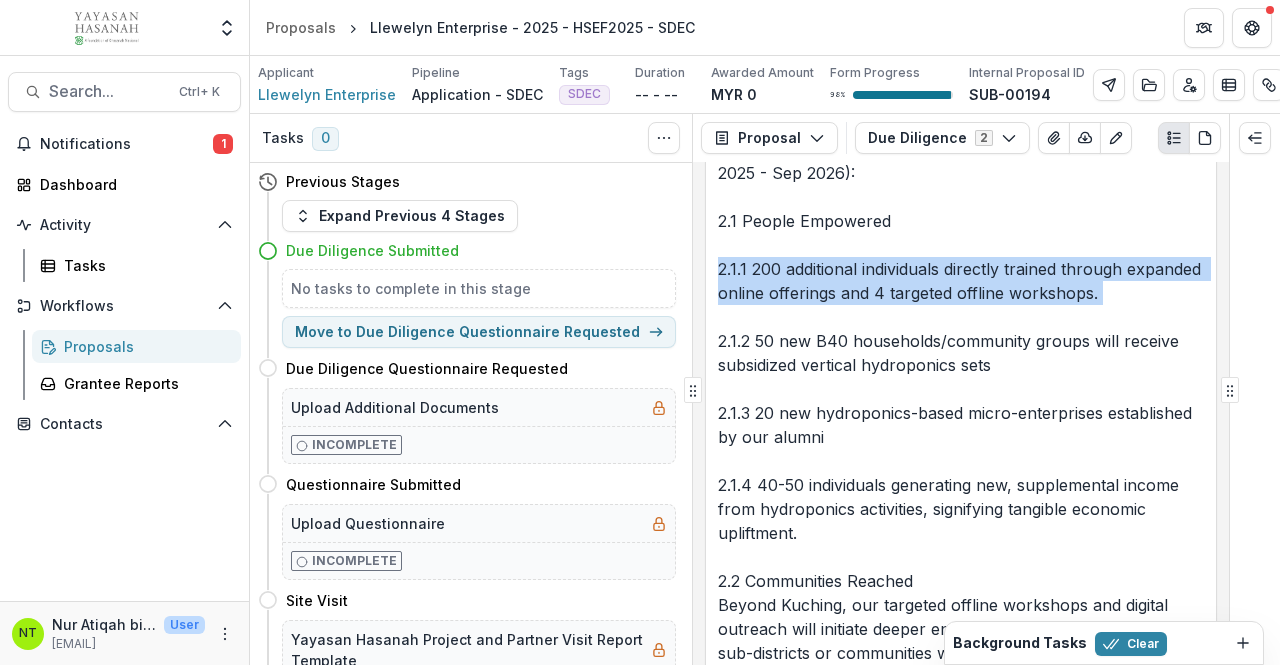 click on "1.0 Current Scale of Impact (As of July 2025):
1.1 People Affected:
1.1.1 Individuals Trained
Since Jun 2025, we have rained 3 individuals through a localized workshops in Kuching, Sarawak. This includes a mix of unemployed youth and urban dwellers
1.1.2 B40 Households Reached
Approximately 1 B40 households have indirectly benefited through our community initiatives or direct provision of knowledge
1.1.2 Community Reached
1 community is being engaged with possibility of developing into community training hub
2.0 Projected Scale of Impact (With RM60,000 Funding, Oct 2025 - Sep 2026):
2.1 People Empowered
2.1.1 200 additional individuals directly trained through expanded online offerings and 4 targeted offline workshops.
2.1.2 50 new B40 households/community groups will receive subsidized vertical hydroponics sets
2.1.3 20 new hydroponics-based micro-enterprises established by our alumni
2.2 Communities Reached
3.1 Persistent Youth Unemployment" at bounding box center [961, 809] 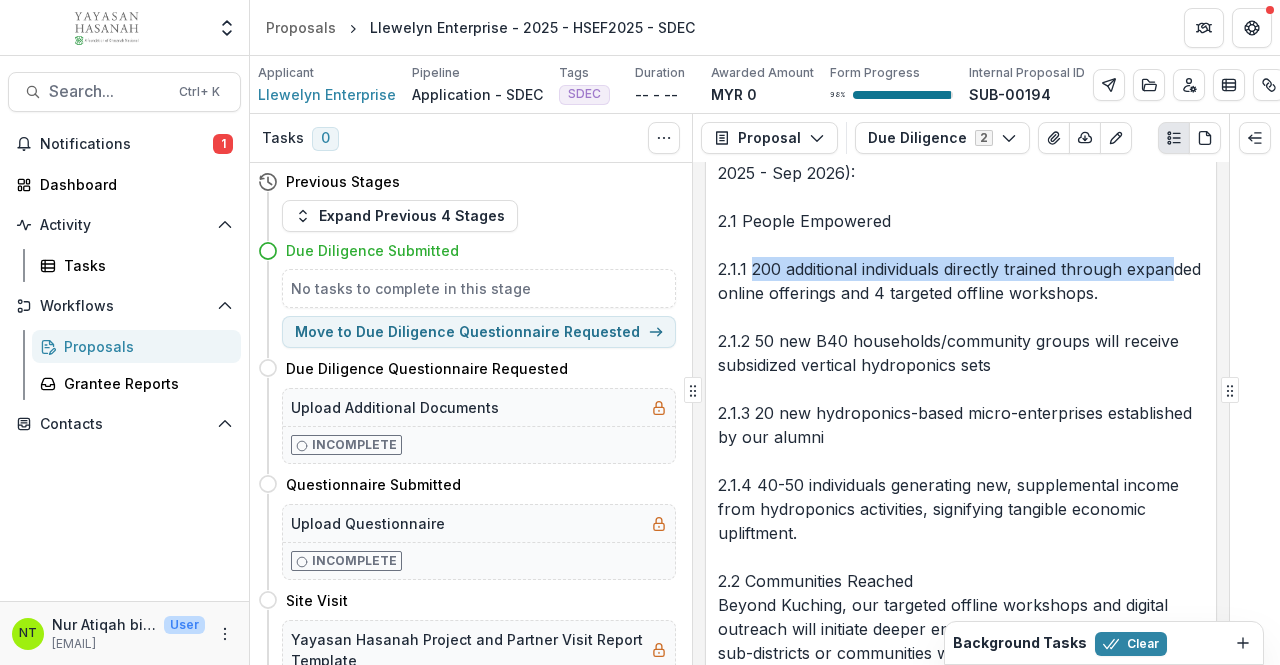 drag, startPoint x: 752, startPoint y: 377, endPoint x: 764, endPoint y: 399, distance: 25.059929 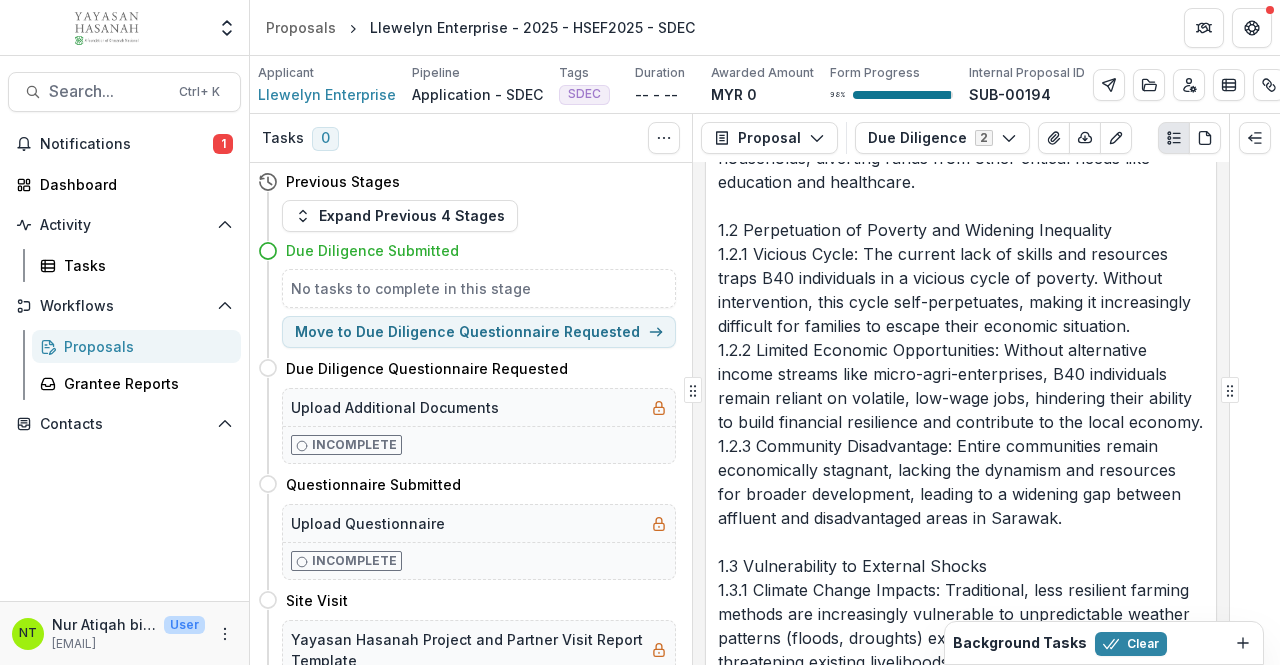 scroll, scrollTop: 8395, scrollLeft: 0, axis: vertical 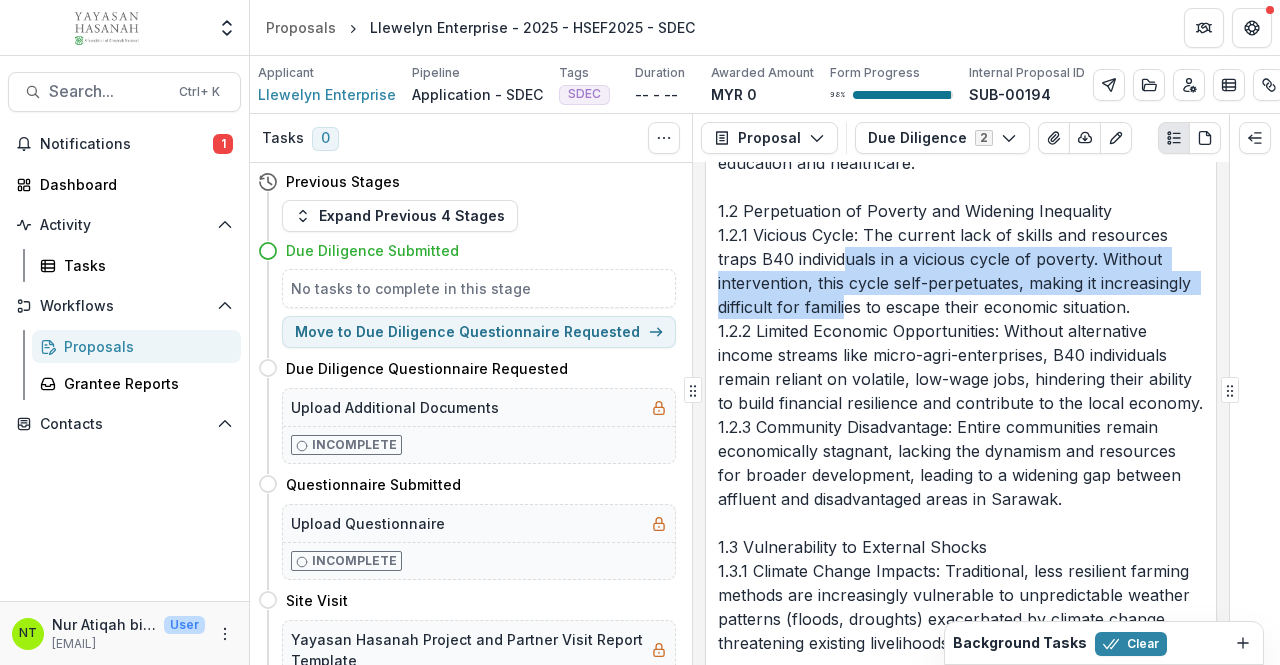 drag, startPoint x: 847, startPoint y: 367, endPoint x: 847, endPoint y: 419, distance: 52 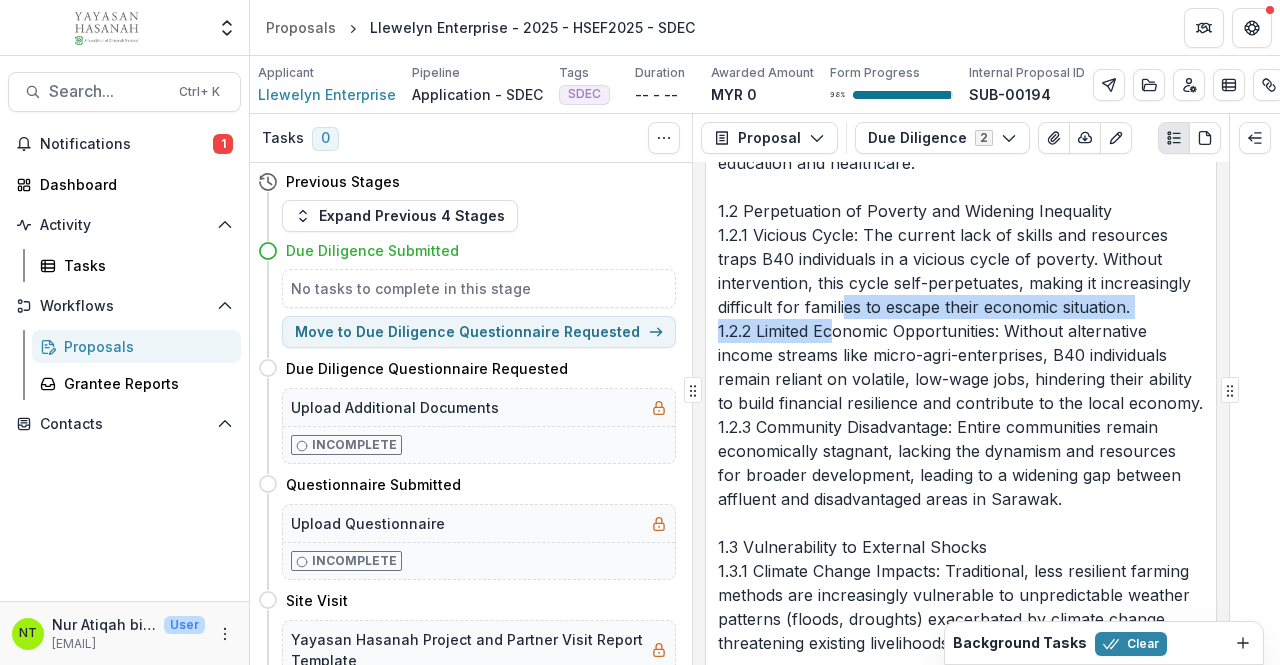 drag, startPoint x: 847, startPoint y: 419, endPoint x: 839, endPoint y: 451, distance: 32.984844 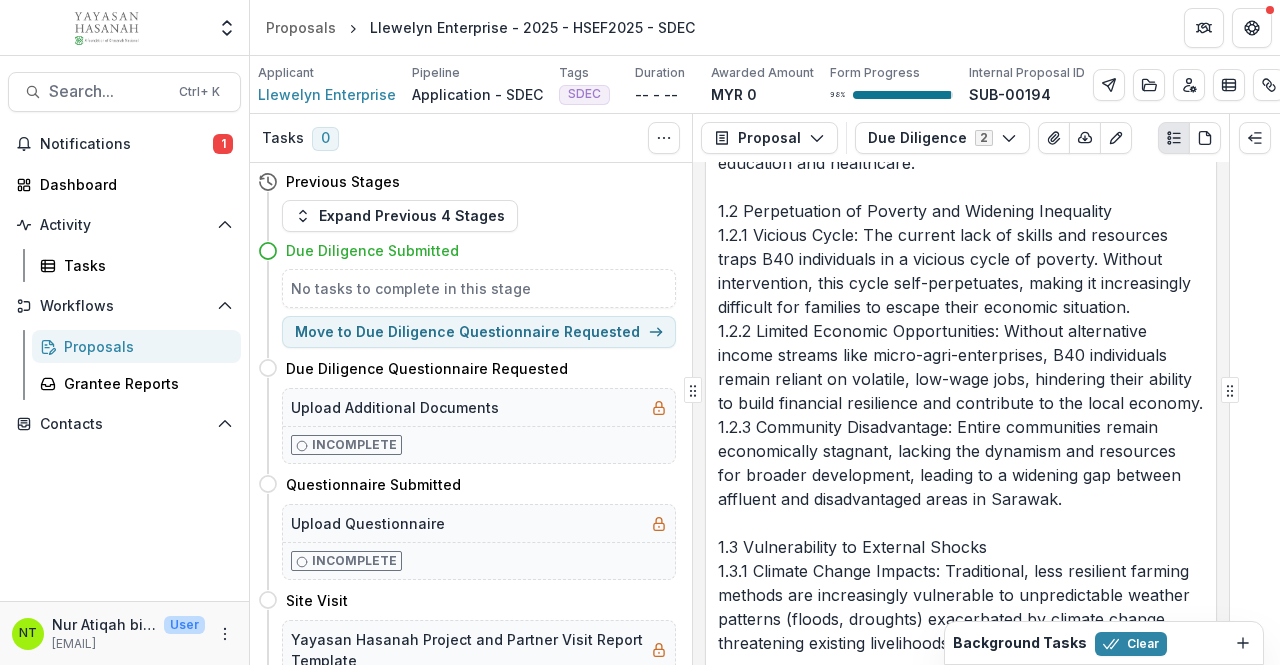 click on "1.0 What makes addressing your identified social/environmental issue urgent?
1.1 Imminent Threat to Human Well-being and Health
1.1.1 Economic Strain on Families: The immediate financial burden of purchasing all food, especially when prices fluctuate, places immense strain on already low-income households, diverting funds from other critical needs like education and healthcare.
1.2 Perpetuation of Poverty and Widening Inequality
1.2.1 Vicious Cycle: The current lack of skills and resources traps B40 individuals in a vicious cycle of poverty. Without intervention, this cycle self-perpetuates, making it increasingly difficult for families to escape their economic situation.
1.2.2 Limited Economic Opportunities: Without alternative income streams like micro-agri-enterprises, B40 individuals remain reliant on volatile, low-wage jobs, hindering their ability to build financial resilience and contribute to the local economy.
1.3 Vulnerability to External Shocks" at bounding box center [961, 1171] 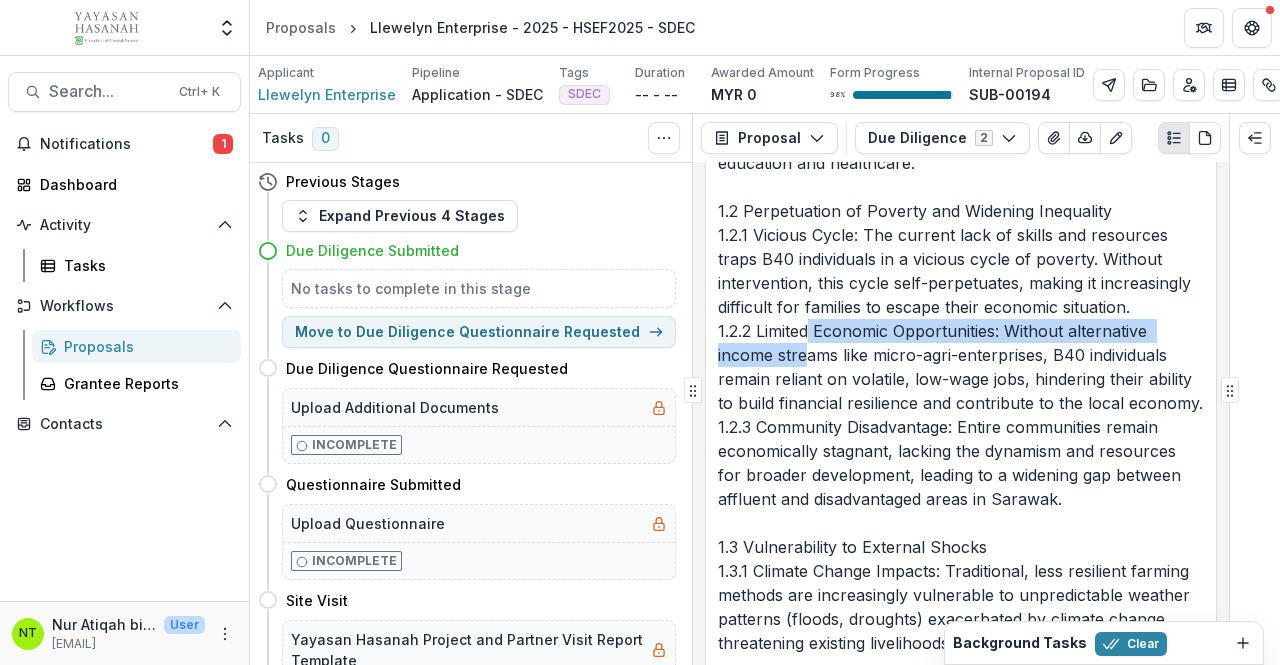 drag, startPoint x: 808, startPoint y: 435, endPoint x: 810, endPoint y: 473, distance: 38.052597 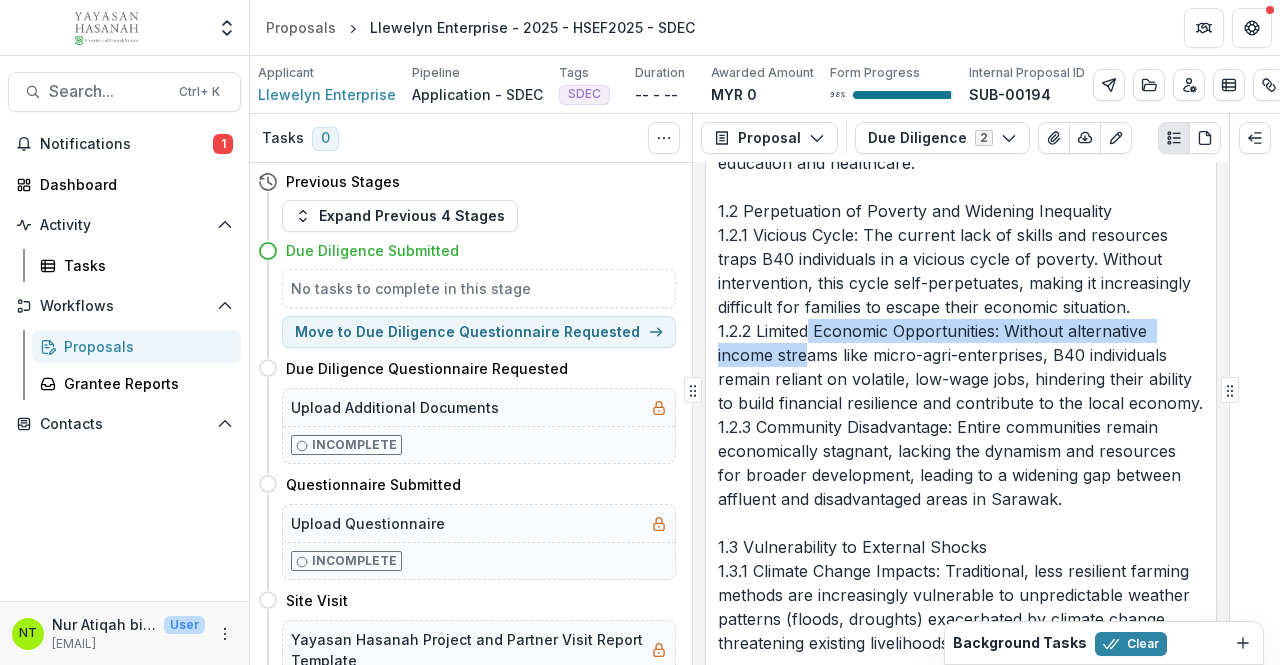 click on "1.0 What makes addressing your identified social/environmental issue urgent?
1.1 Imminent Threat to Human Well-being and Health
1.1.1 Economic Strain on Families: The immediate financial burden of purchasing all food, especially when prices fluctuate, places immense strain on already low-income households, diverting funds from other critical needs like education and healthcare.
1.2 Perpetuation of Poverty and Widening Inequality
1.2.1 Vicious Cycle: The current lack of skills and resources traps B40 individuals in a vicious cycle of poverty. Without intervention, this cycle self-perpetuates, making it increasingly difficult for families to escape their economic situation.
1.2.2 Limited Economic Opportunities: Without alternative income streams like micro-agri-enterprises, B40 individuals remain reliant on volatile, low-wage jobs, hindering their ability to build financial resilience and contribute to the local economy.
1.3 Vulnerability to External Shocks" at bounding box center (961, 1171) 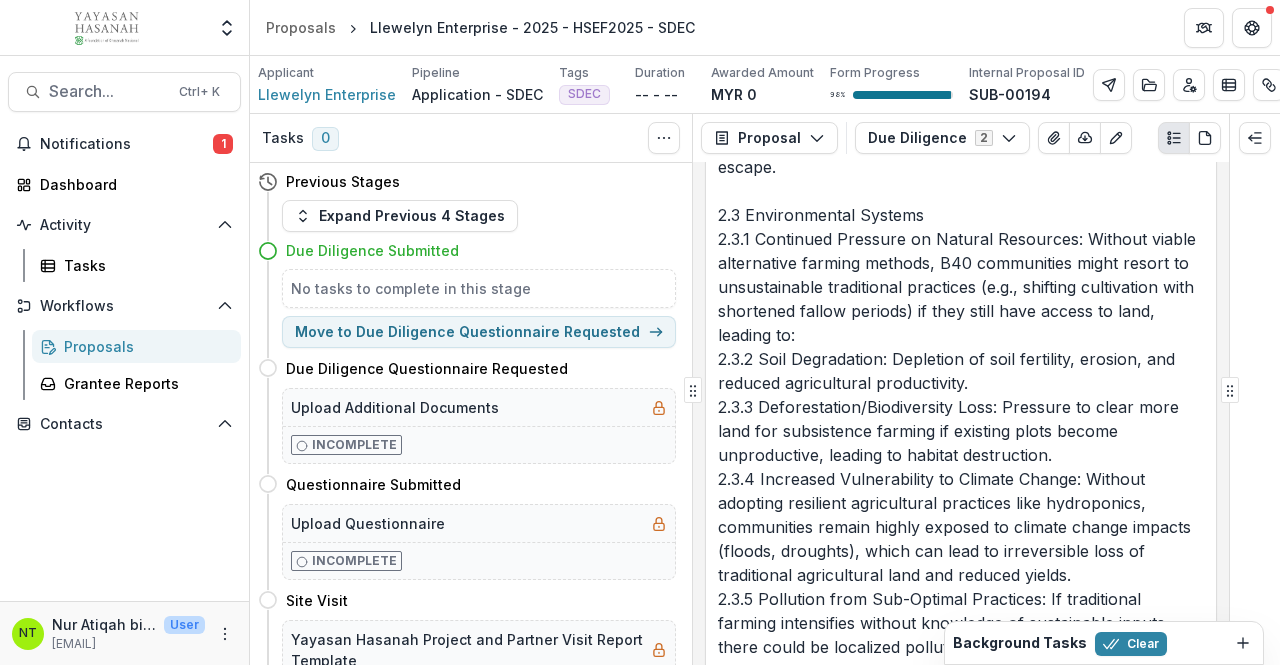 scroll, scrollTop: 10195, scrollLeft: 0, axis: vertical 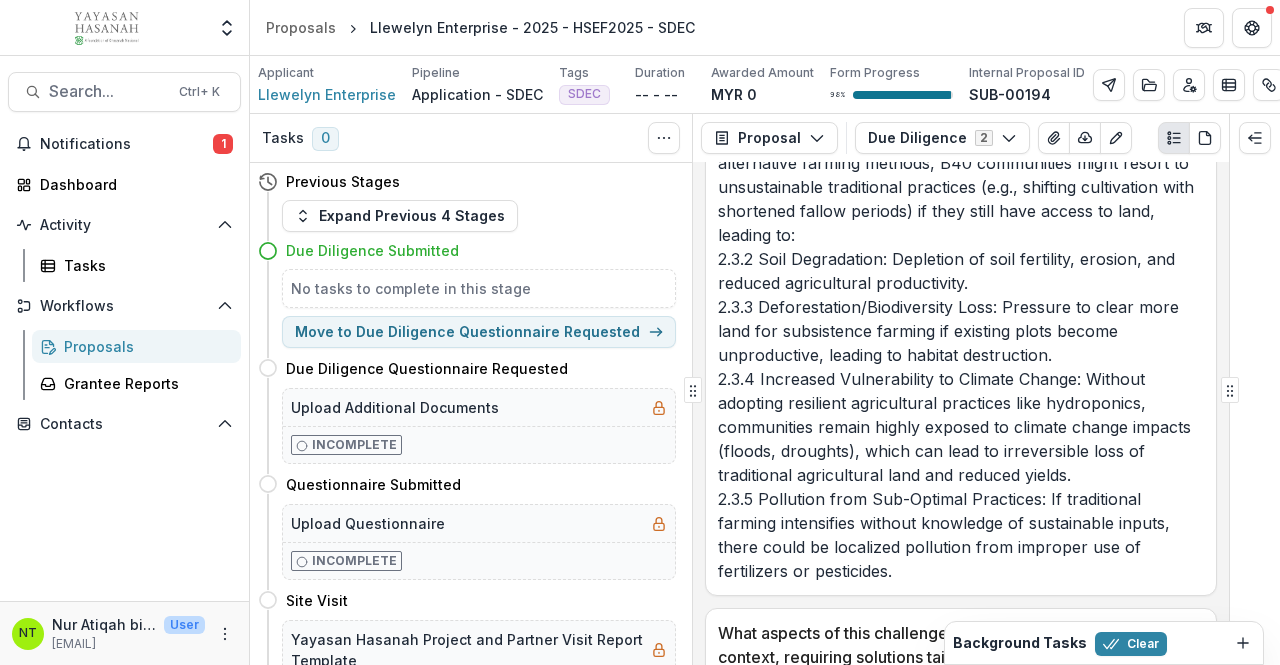 drag, startPoint x: 758, startPoint y: 221, endPoint x: 760, endPoint y: 233, distance: 12.165525 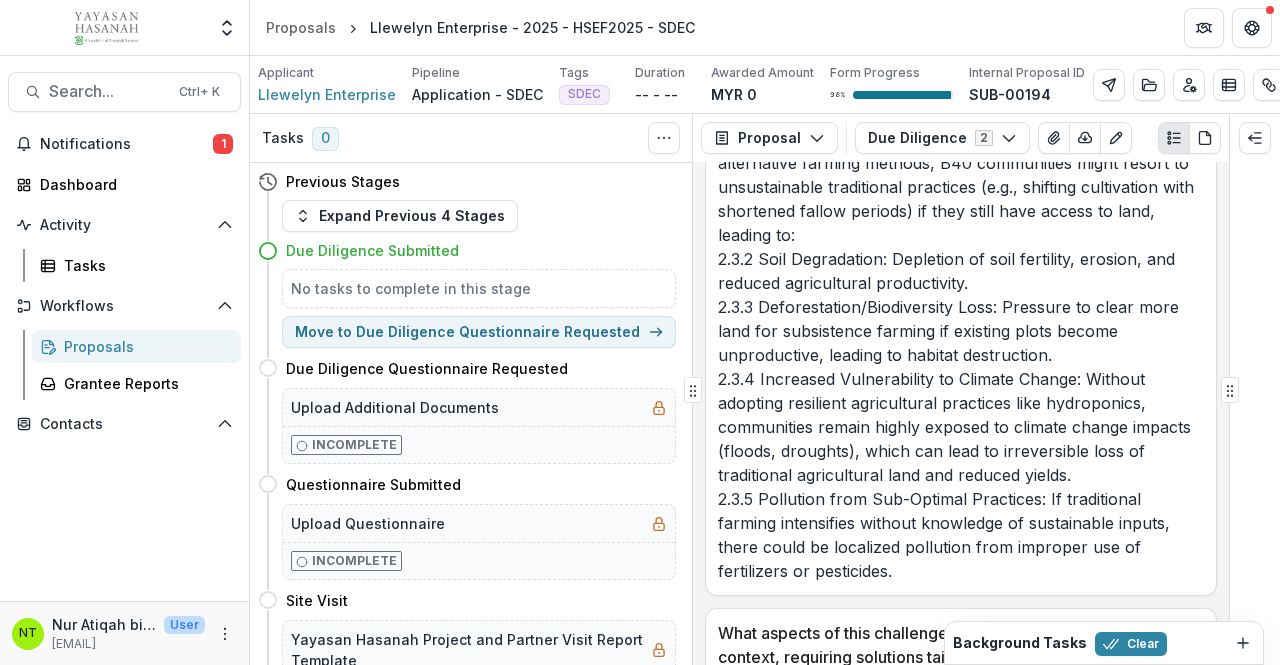 drag, startPoint x: 798, startPoint y: 198, endPoint x: 786, endPoint y: 240, distance: 43.68066 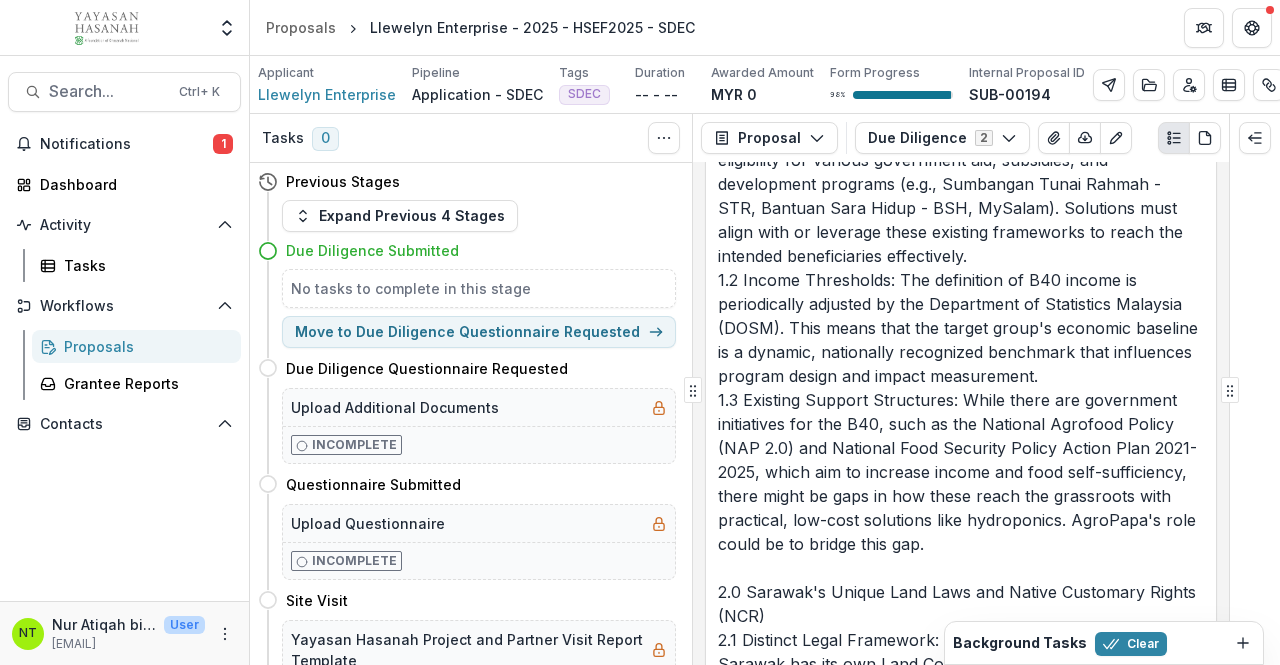 scroll, scrollTop: 10695, scrollLeft: 0, axis: vertical 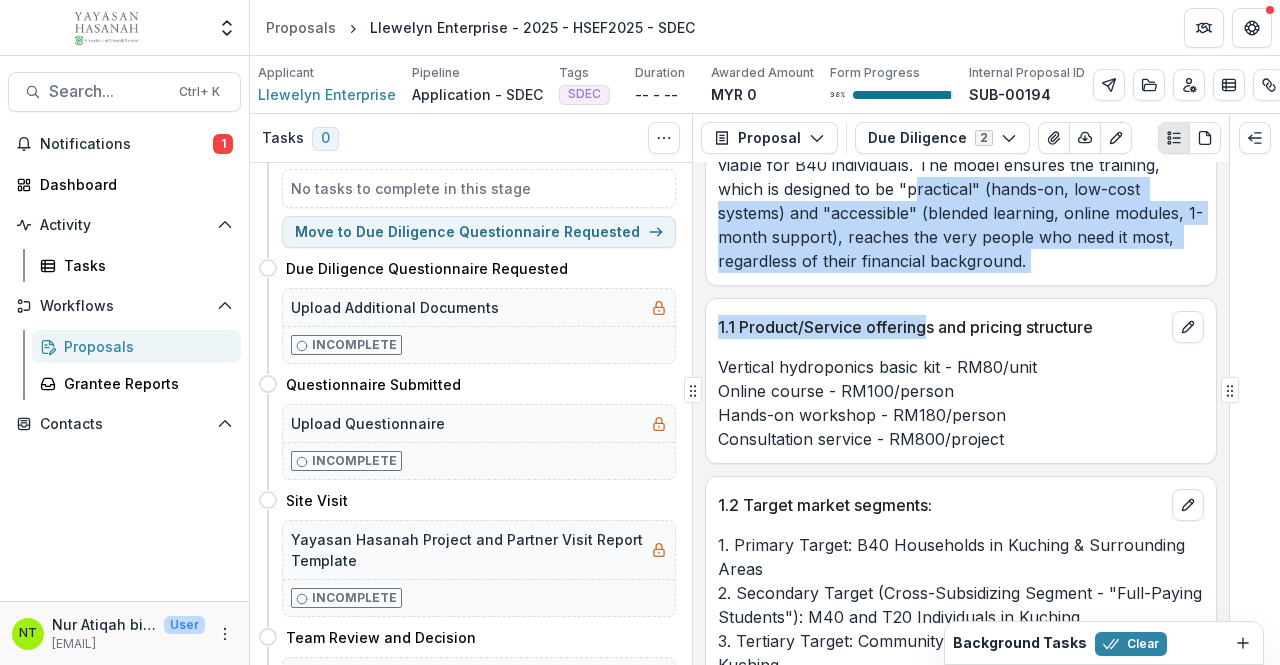drag, startPoint x: 921, startPoint y: 351, endPoint x: 926, endPoint y: 461, distance: 110.11358 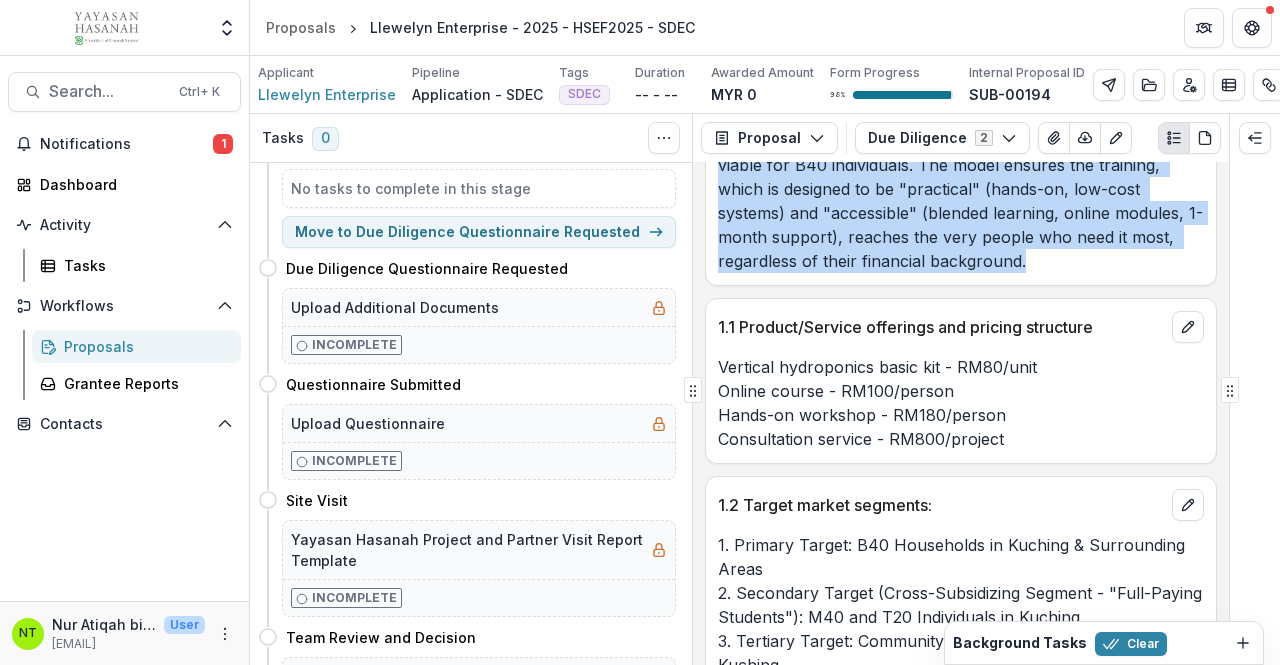 drag, startPoint x: 1034, startPoint y: 442, endPoint x: 984, endPoint y: 262, distance: 186.81541 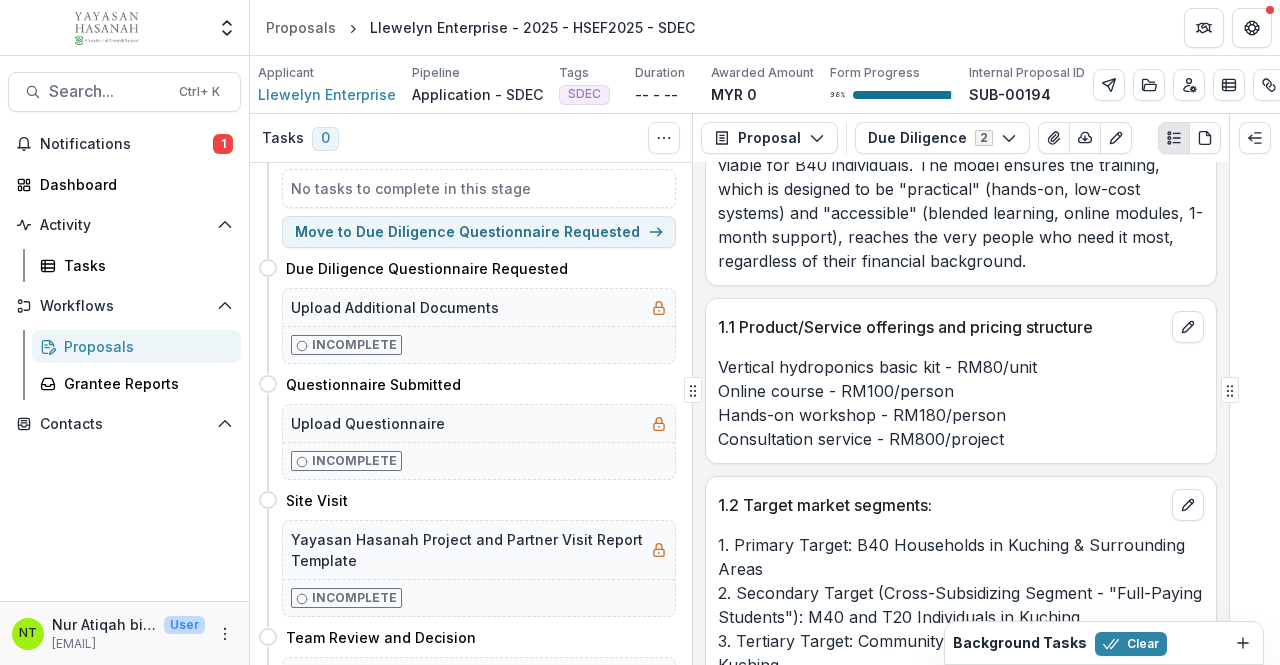 drag, startPoint x: 977, startPoint y: 262, endPoint x: 975, endPoint y: 272, distance: 10.198039 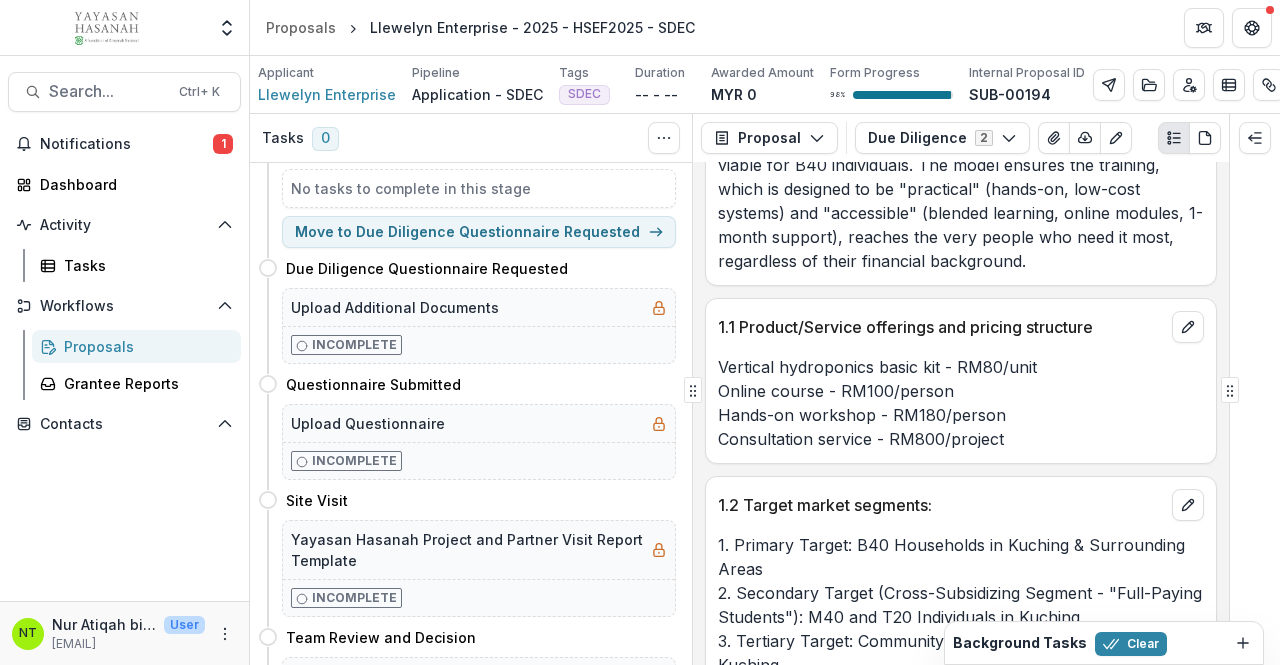 click on "Vertical hydroponics basic kit - RM80/unit
Online course - RM100/person
Hands-on workshop - RM180/person
Consultation service - RM800/project" at bounding box center (961, 403) 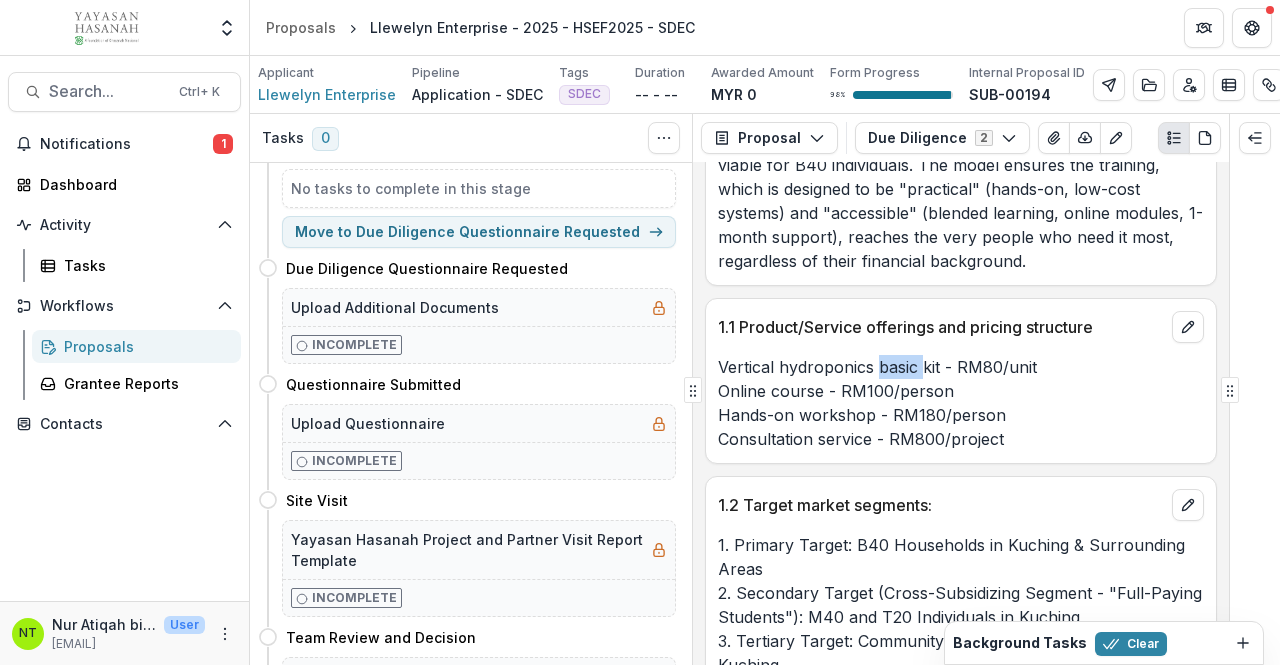 click on "Vertical hydroponics basic kit - RM80/unit
Online course - RM100/person
Hands-on workshop - RM180/person
Consultation service - RM800/project" at bounding box center (961, 403) 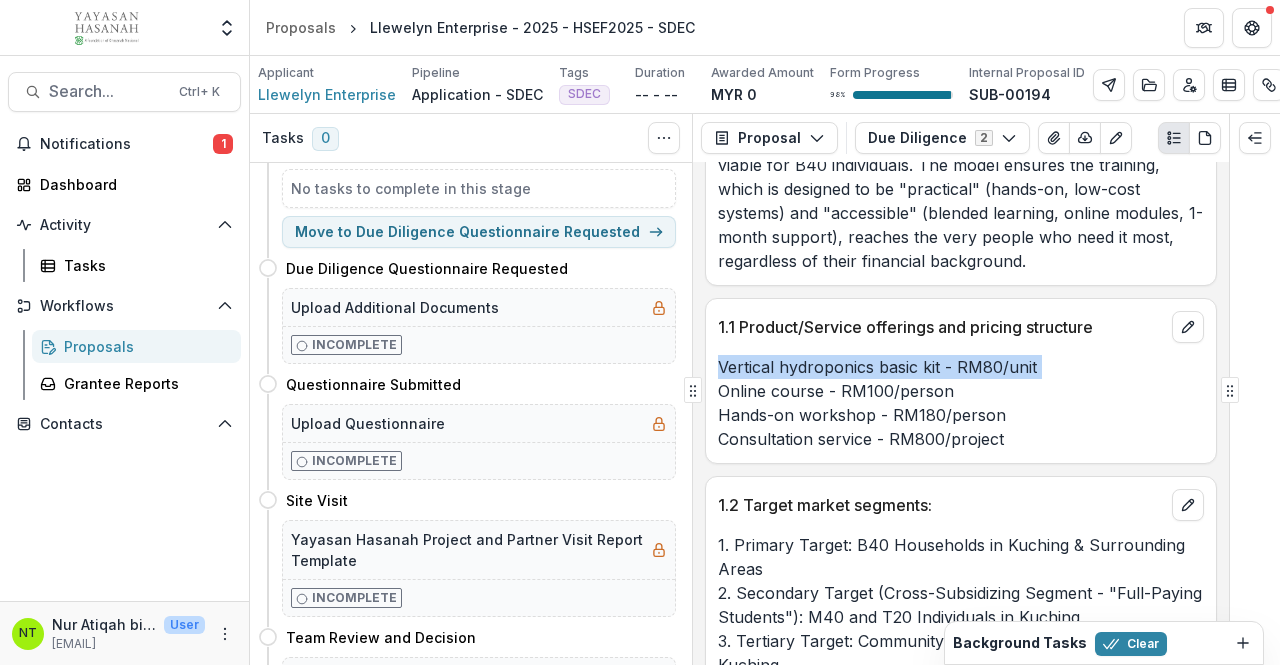 click on "Vertical hydroponics basic kit - RM80/unit
Online course - RM100/person
Hands-on workshop - RM180/person
Consultation service - RM800/project" at bounding box center [961, 403] 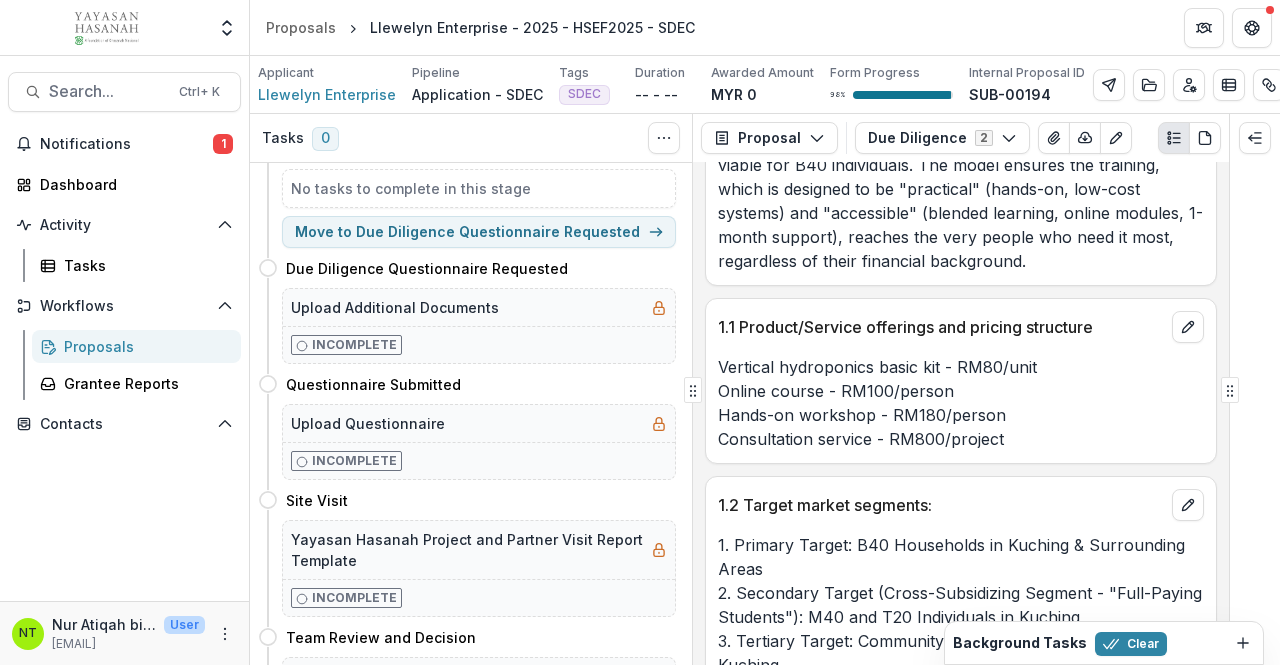 click on "Here's how the "Learn One, Give One" cross-subsidization model relates to the problem statement:
1.0 Addressing "Lack of Access to Knowledge, Skills, and Resources" for B40:
The Problem: The statement highlights that B40 individuals "lack access to the knowledge, skills, and resources necessary to engage in sustainable agricultural practices." It further emphasizes that "current educational opportunities in modern, low-cost food production are often inaccessible or non-existent for this demographic."
2.0 Overcoming "Feasibility Due to Legal-Cost Access to Land, Limited Land Size or Capital Constraint":
The Problem: The statement points out that "Traditional farming methods may not be feasible due to legal-cost access to land, limited land size or capital constrain." This immediately rules out conventional agriculture for many B40 families.
3.0 Ensuring "Practical, Affordable, and Accessible Training":" at bounding box center (961, -423) 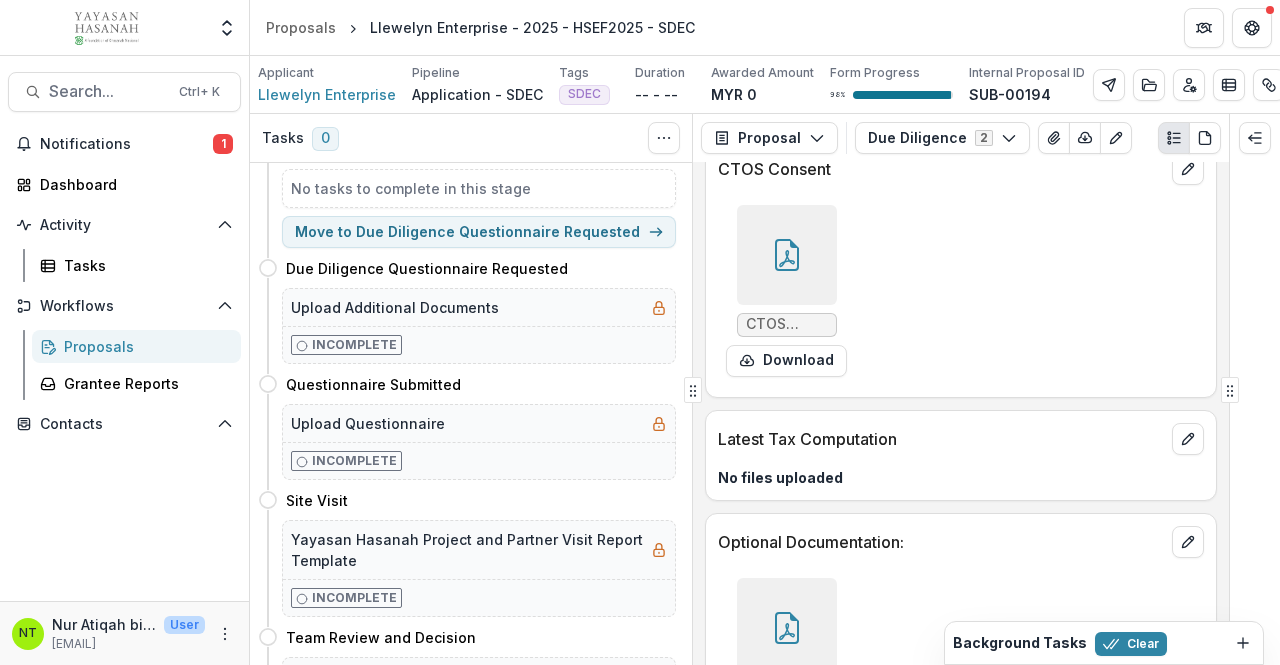 scroll, scrollTop: 39302, scrollLeft: 0, axis: vertical 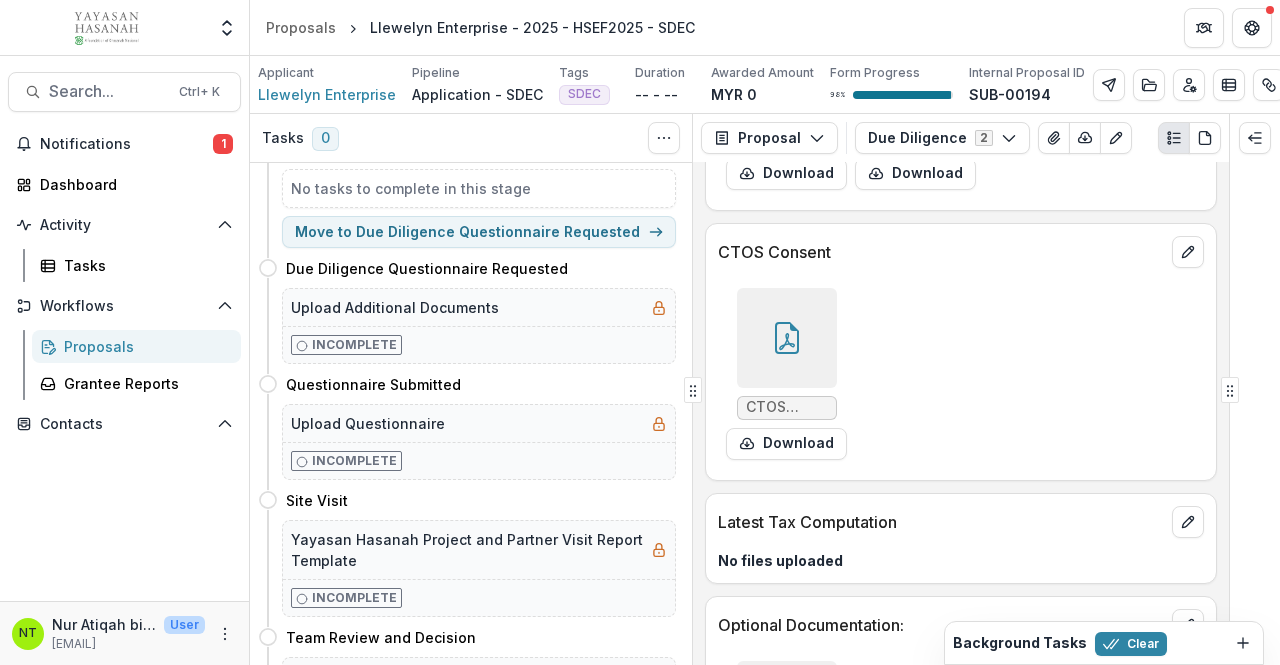 click at bounding box center (916, 68) 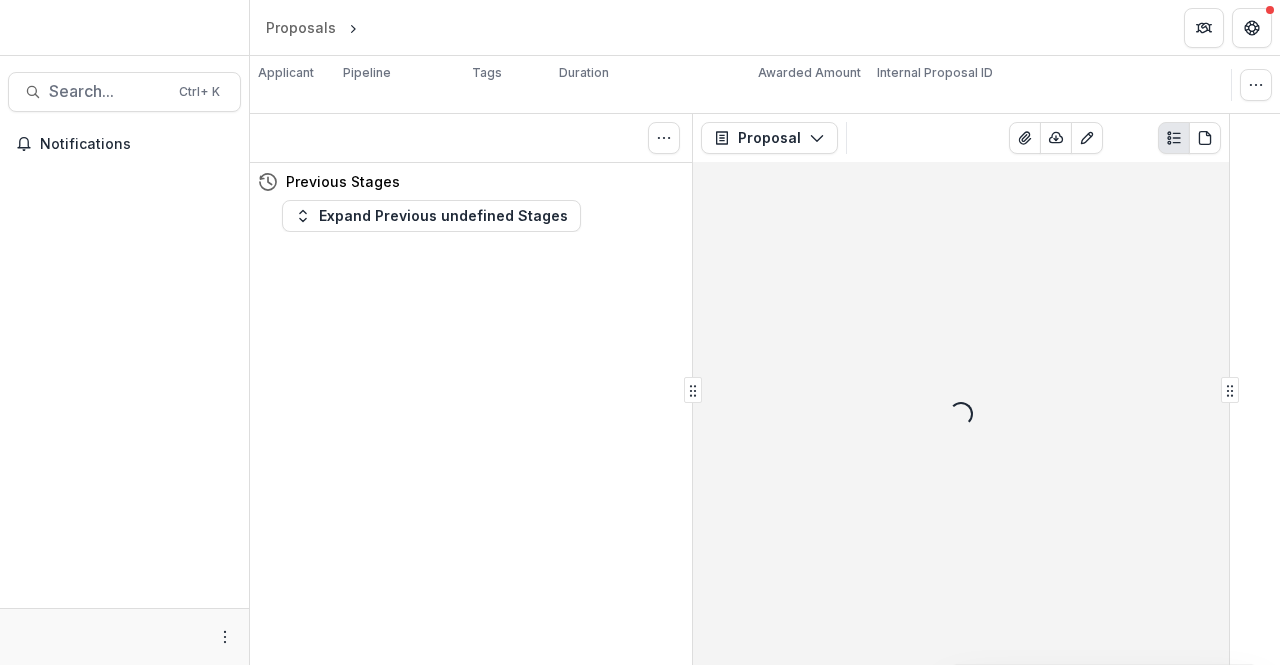 scroll, scrollTop: 0, scrollLeft: 0, axis: both 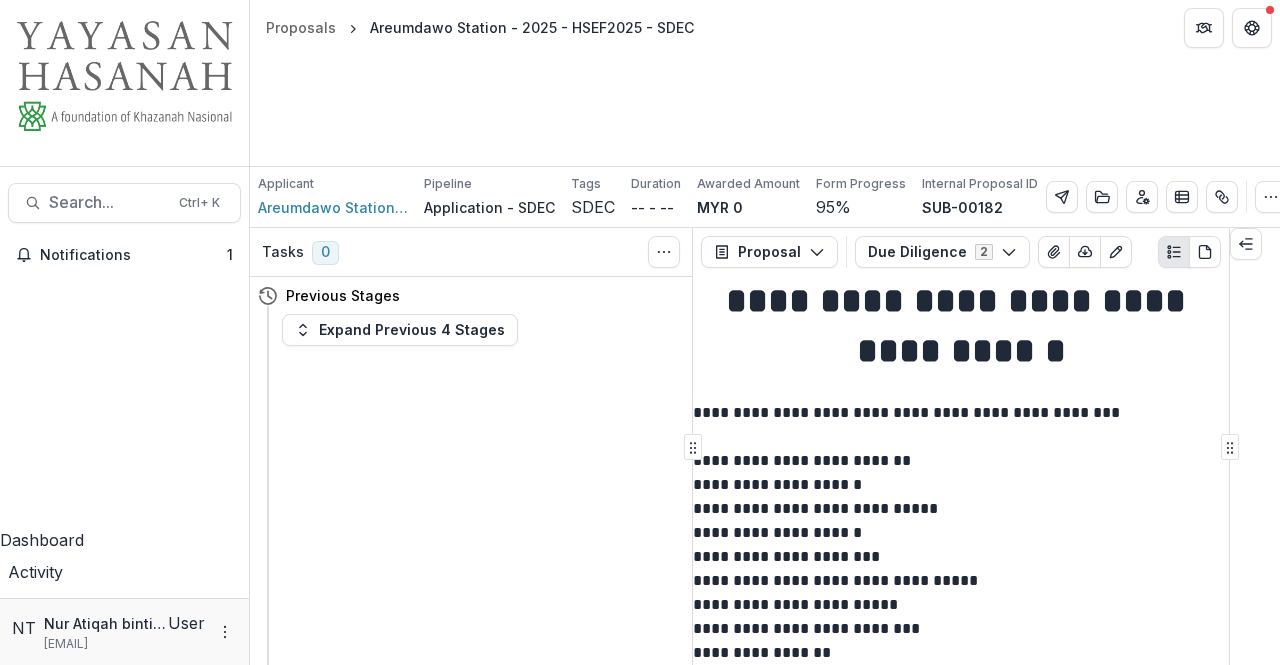 click 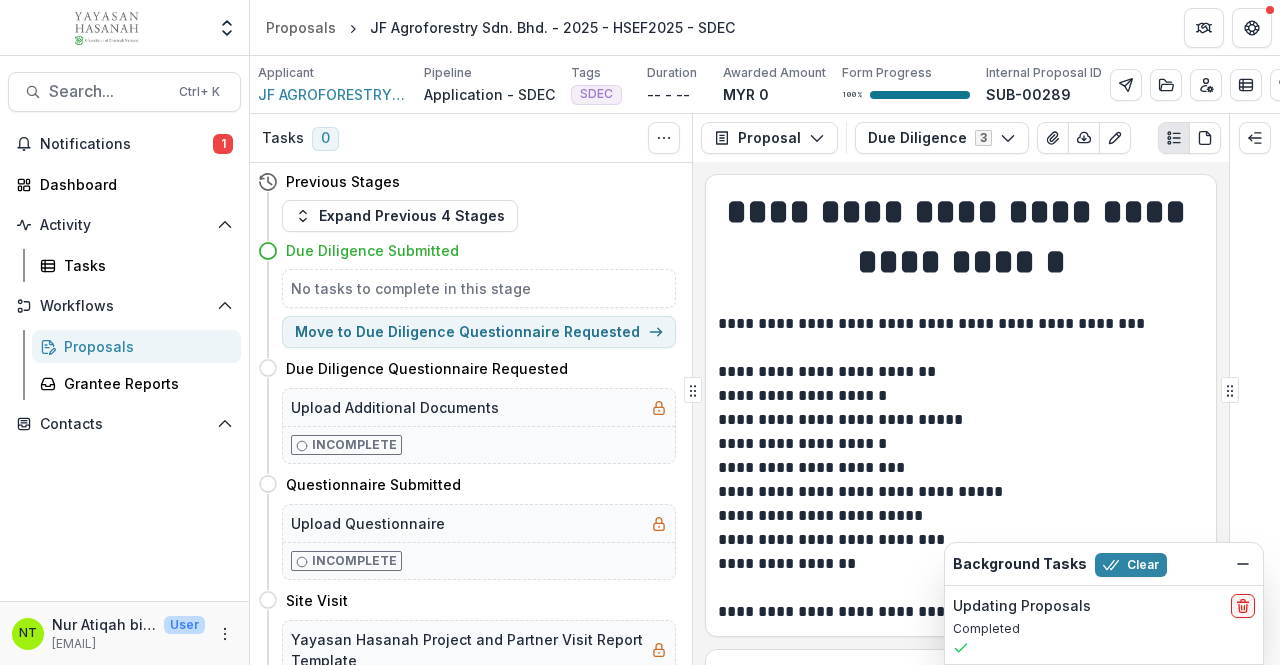scroll, scrollTop: 0, scrollLeft: 0, axis: both 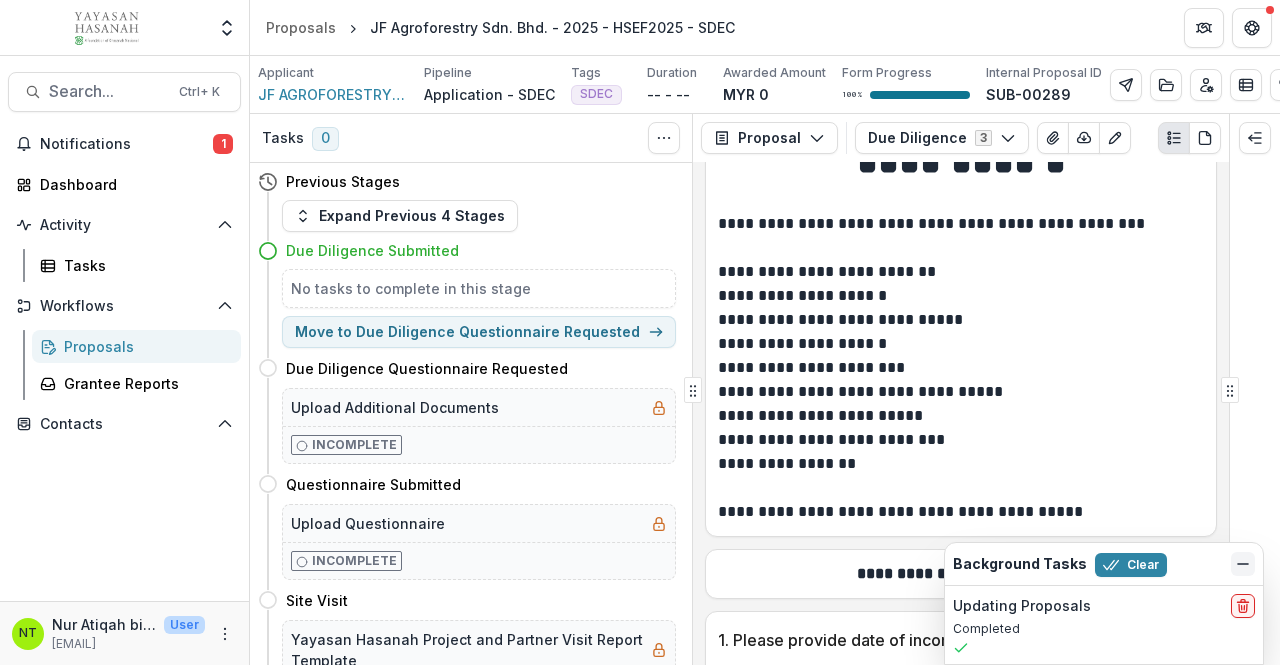 click 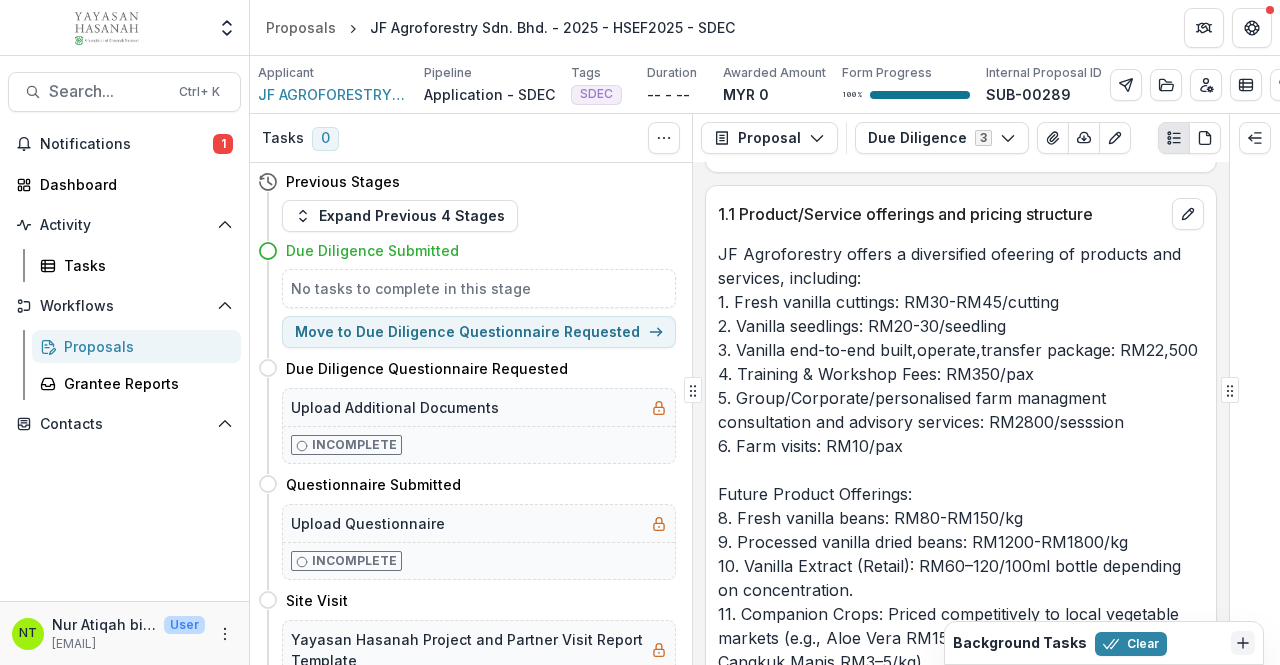 scroll, scrollTop: 6300, scrollLeft: 0, axis: vertical 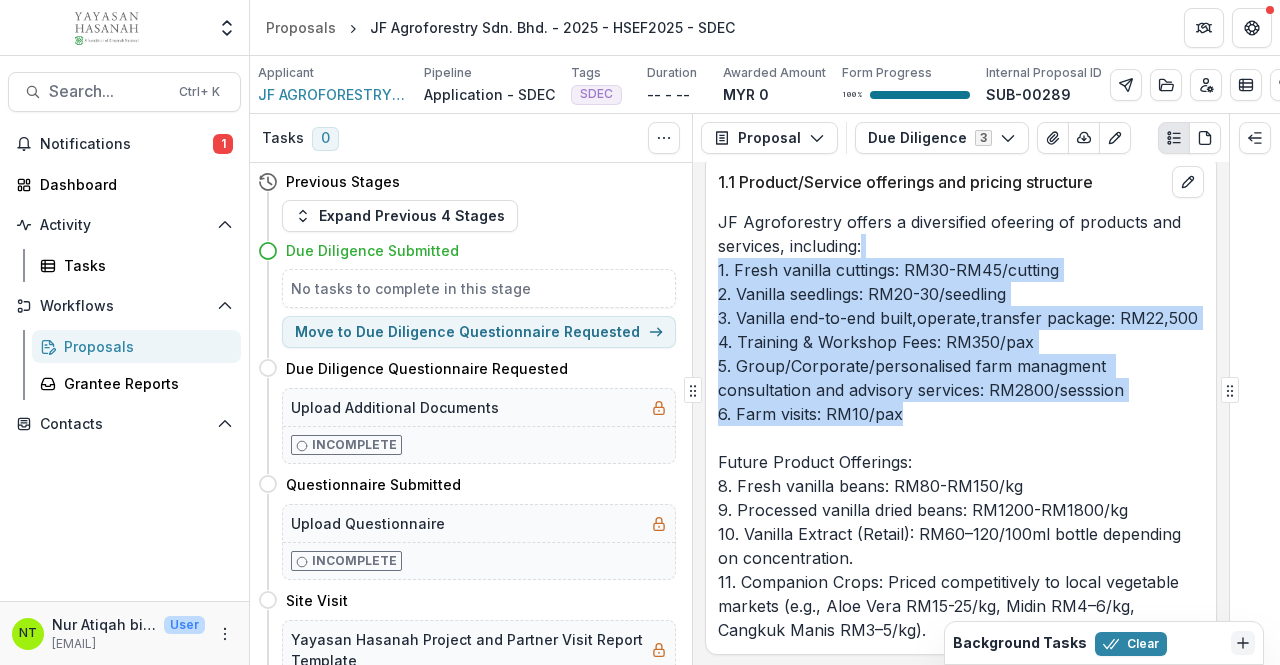drag, startPoint x: 911, startPoint y: 427, endPoint x: 881, endPoint y: 249, distance: 180.51039 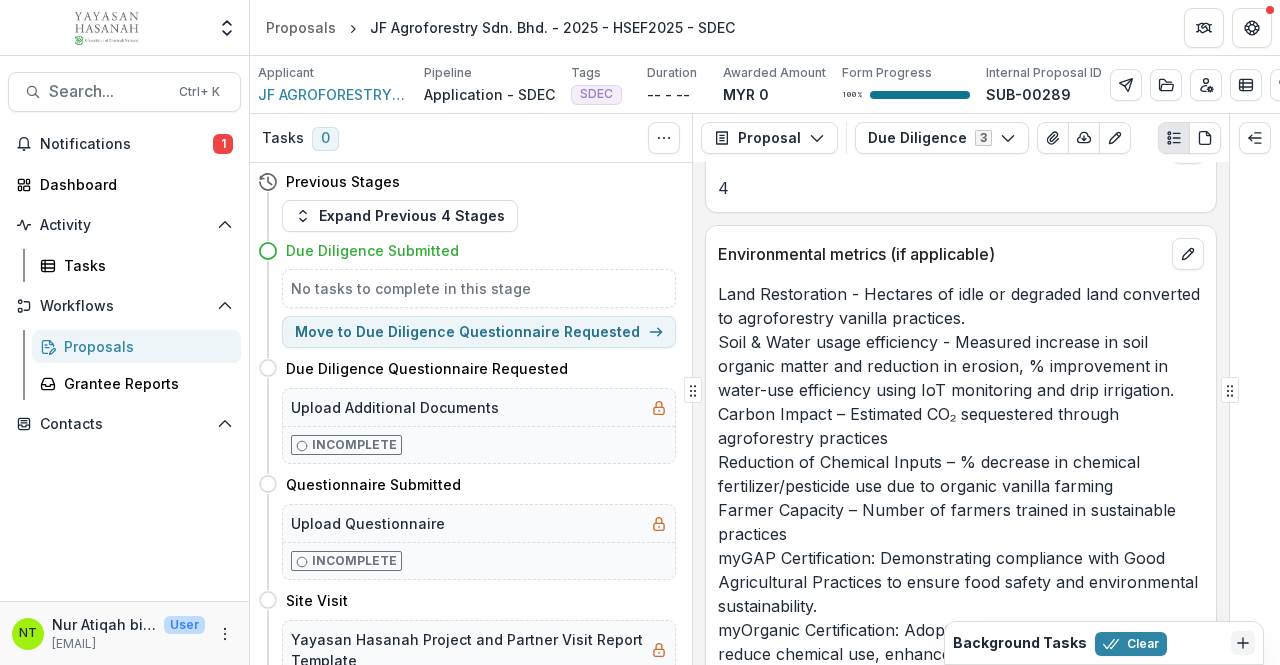scroll, scrollTop: 10000, scrollLeft: 0, axis: vertical 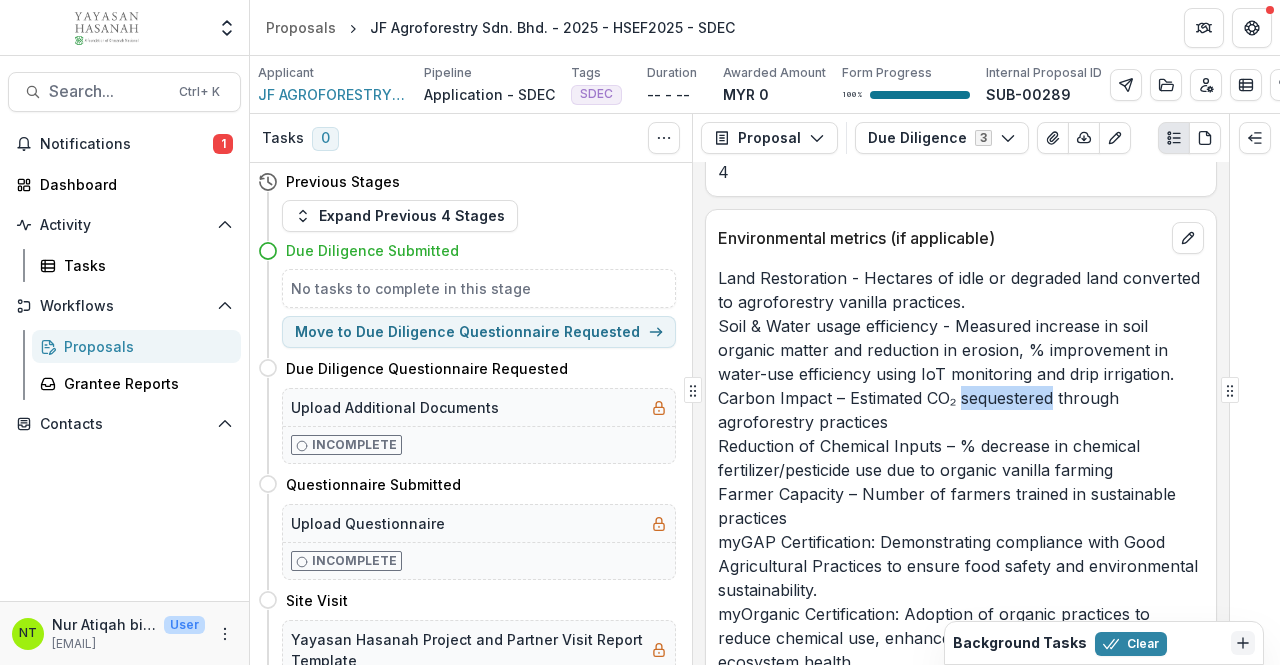 drag, startPoint x: 1050, startPoint y: 427, endPoint x: 959, endPoint y: 427, distance: 91 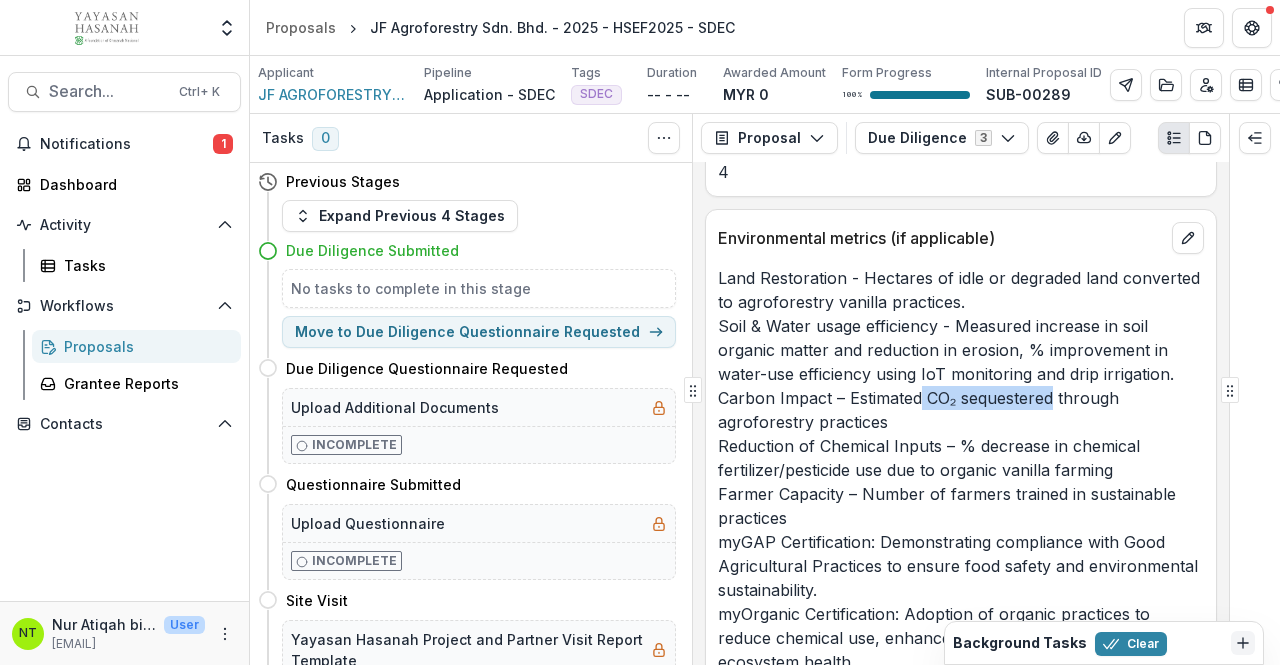 drag, startPoint x: 921, startPoint y: 423, endPoint x: 1050, endPoint y: 435, distance: 129.55693 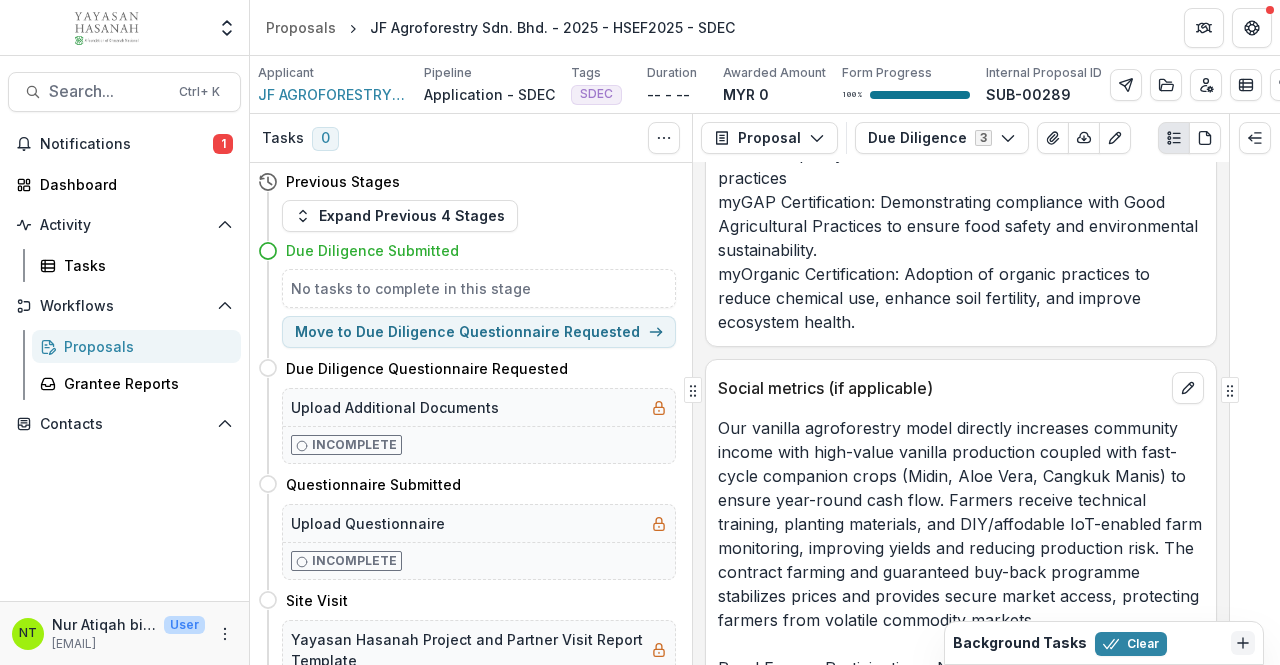 scroll, scrollTop: 10200, scrollLeft: 0, axis: vertical 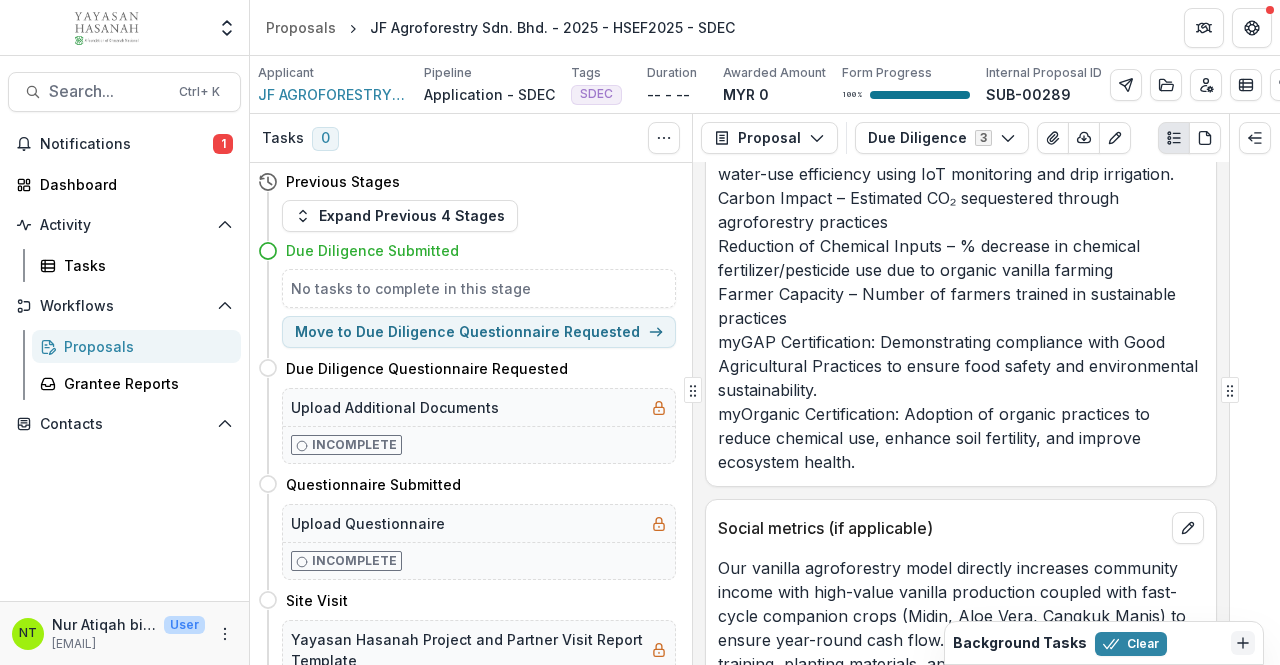 click on "Land Restoration - Hectares of idle or degraded land converted to agroforestry vanilla practices.
Soil & Water usage efficiency - Measured increase in soil organic matter and reduction in erosion, % improvement in water-use efficiency using IoT monitoring and drip irrigation.
Carbon Impact – Estimated CO₂ sequestered through agroforestry practices
Reduction of Chemical Inputs – % decrease in chemical fertilizer/pesticide use due to organic vanilla farming
Farmer Capacity – Number of farmers trained in sustainable practices
myGAP Certification: Demonstrating compliance with Good Agricultural Practices to ensure food safety and environmental sustainability.
myOrganic Certification: Adoption of organic practices to reduce chemical use, enhance soil fertility, and improve ecosystem health." at bounding box center (961, 270) 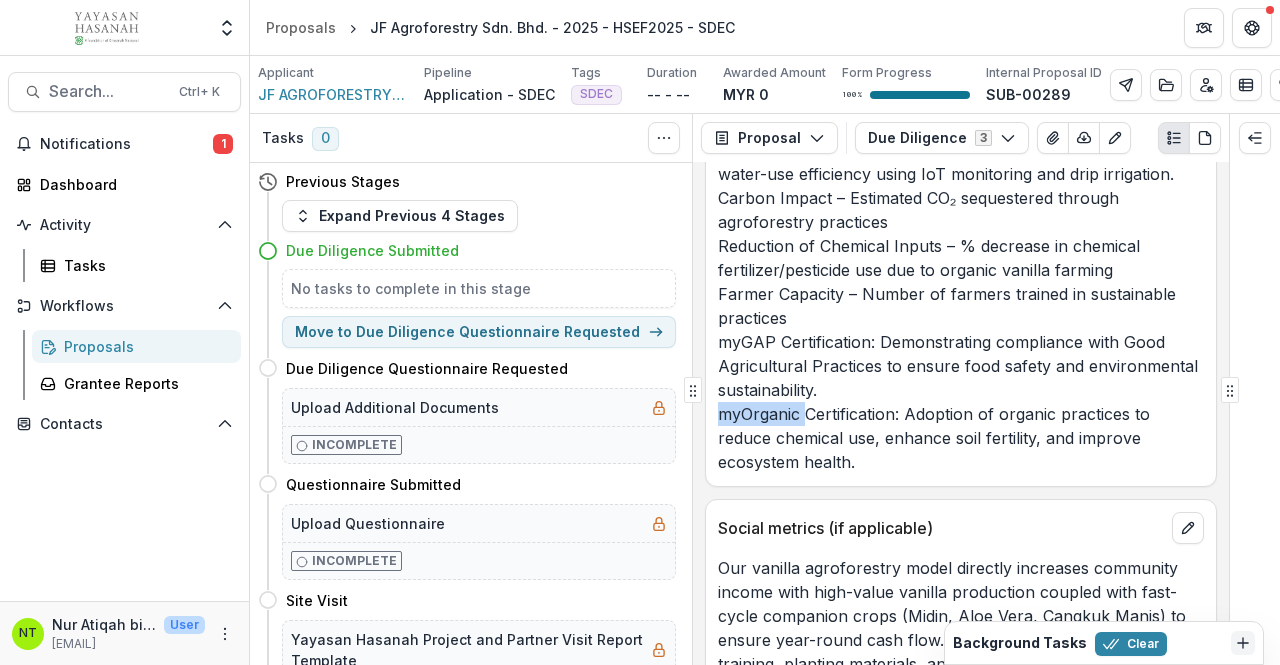 click on "Land Restoration - Hectares of idle or degraded land converted to agroforestry vanilla practices.
Soil & Water usage efficiency - Measured increase in soil organic matter and reduction in erosion, % improvement in water-use efficiency using IoT monitoring and drip irrigation.
Carbon Impact – Estimated CO₂ sequestered through agroforestry practices
Reduction of Chemical Inputs – % decrease in chemical fertilizer/pesticide use due to organic vanilla farming
Farmer Capacity – Number of farmers trained in sustainable practices
myGAP Certification: Demonstrating compliance with Good Agricultural Practices to ensure food safety and environmental sustainability.
myOrganic Certification: Adoption of organic practices to reduce chemical use, enhance soil fertility, and improve ecosystem health." at bounding box center [961, 270] 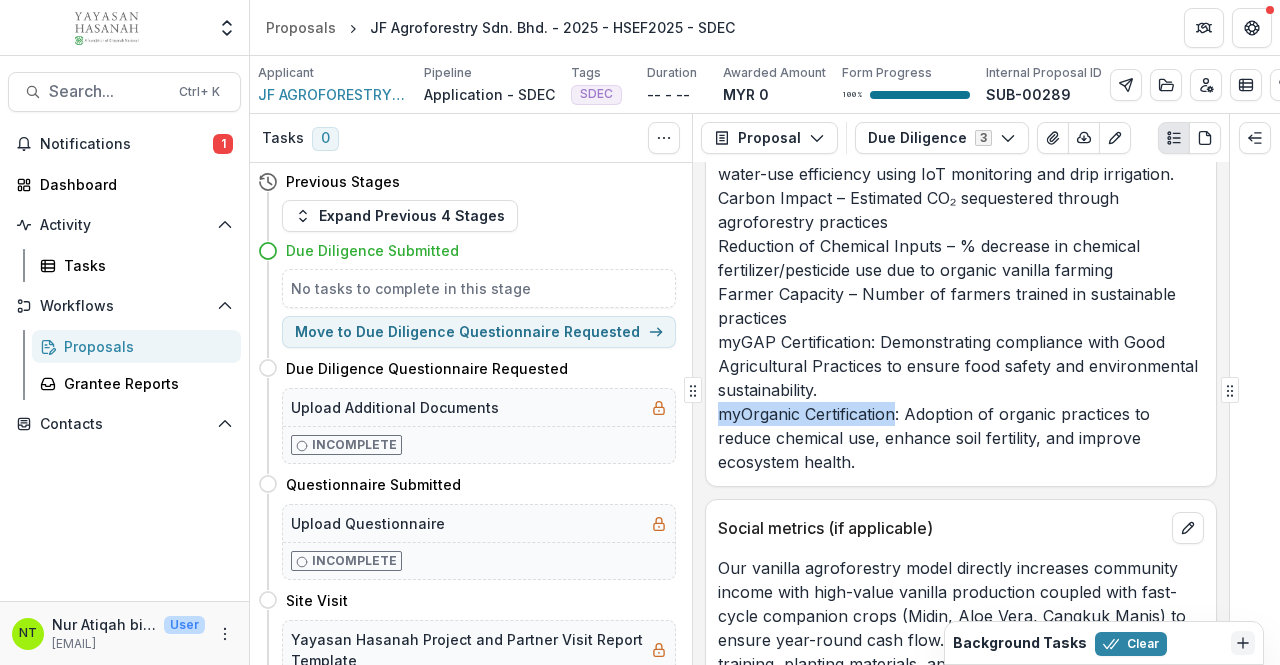 drag, startPoint x: 722, startPoint y: 439, endPoint x: 896, endPoint y: 440, distance: 174.00287 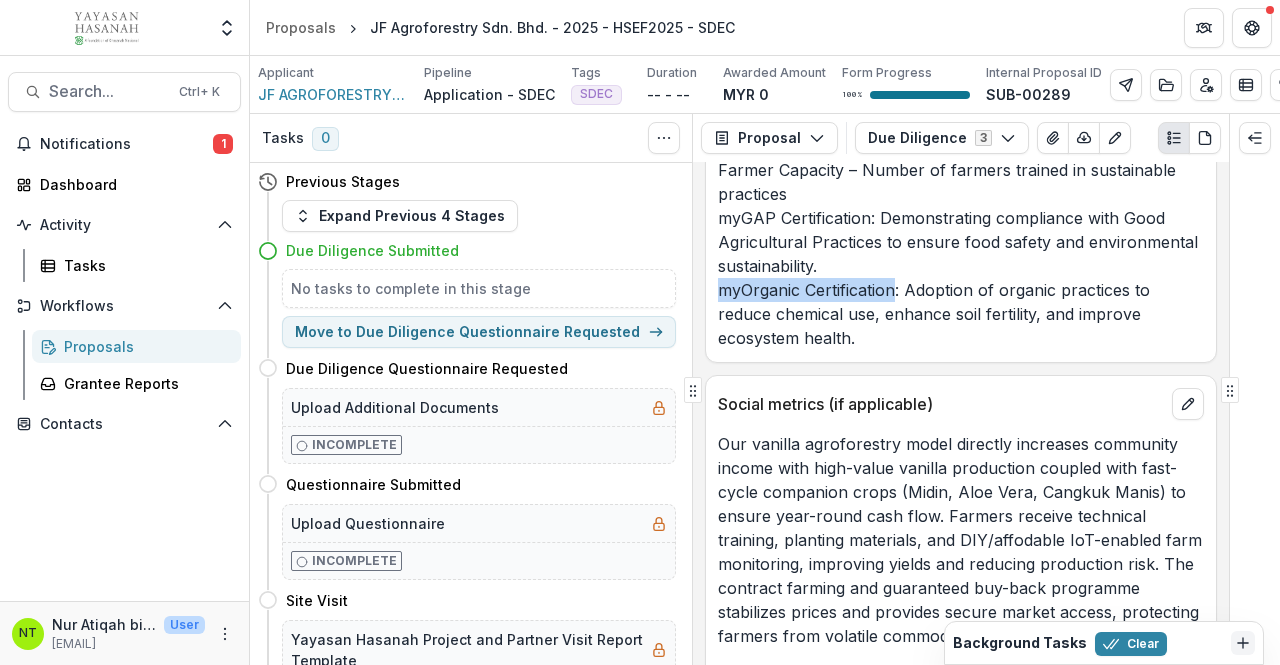 scroll, scrollTop: 10355, scrollLeft: 0, axis: vertical 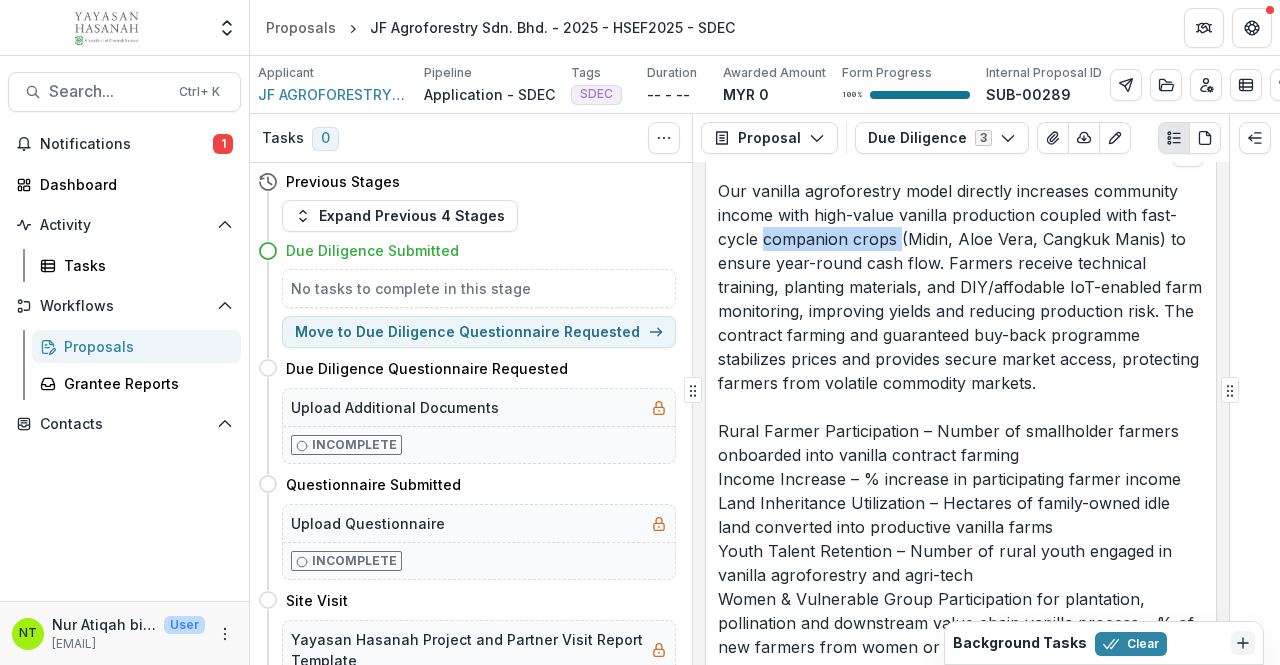 drag, startPoint x: 761, startPoint y: 265, endPoint x: 897, endPoint y: 268, distance: 136.03308 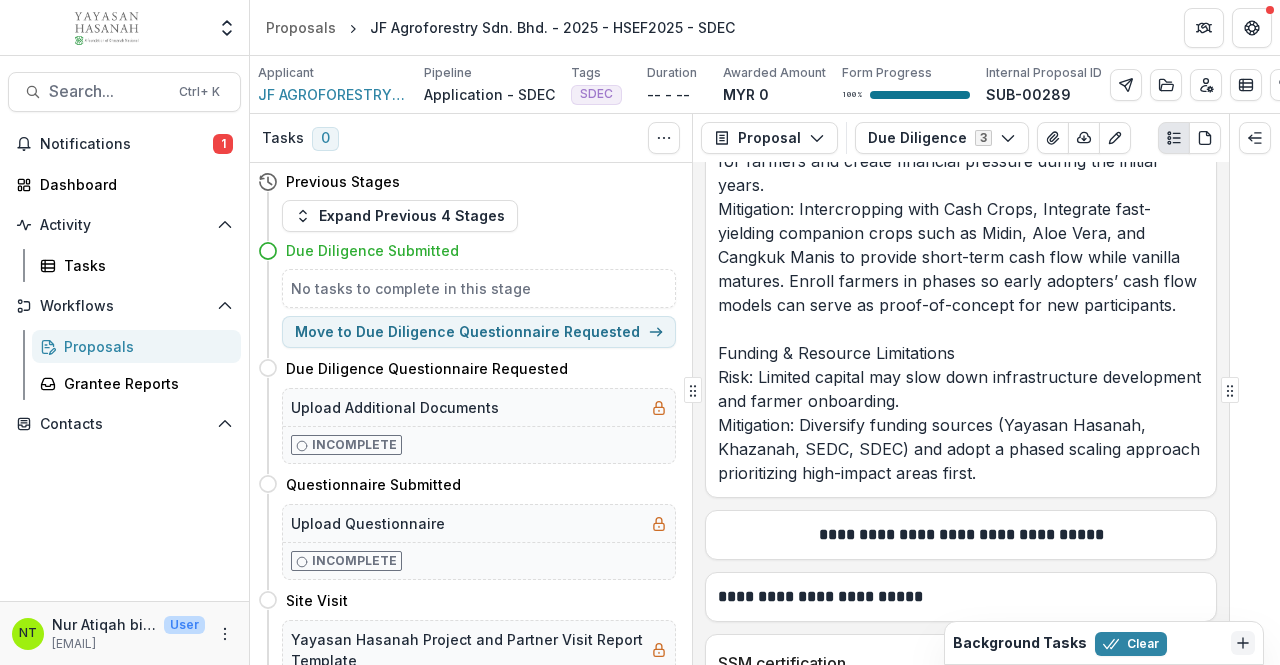 scroll, scrollTop: 19377, scrollLeft: 0, axis: vertical 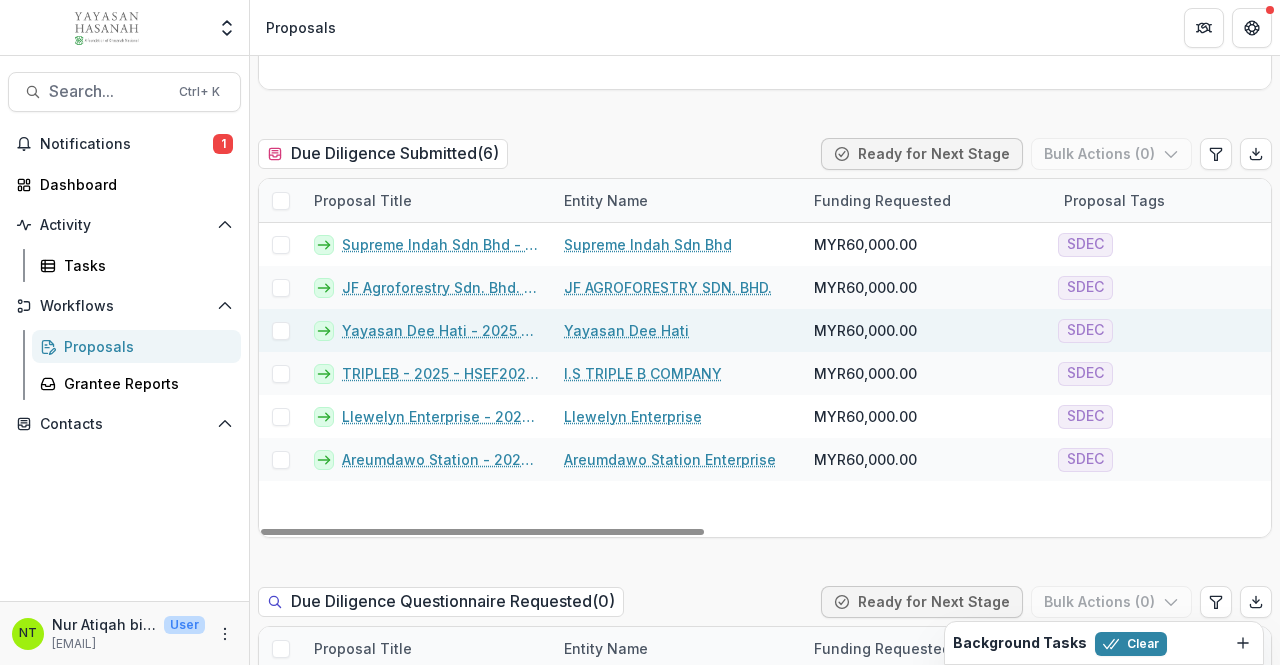 click on "Yayasan Dee Hati - 2025 - HSEF2025 - SDEC" at bounding box center [441, 330] 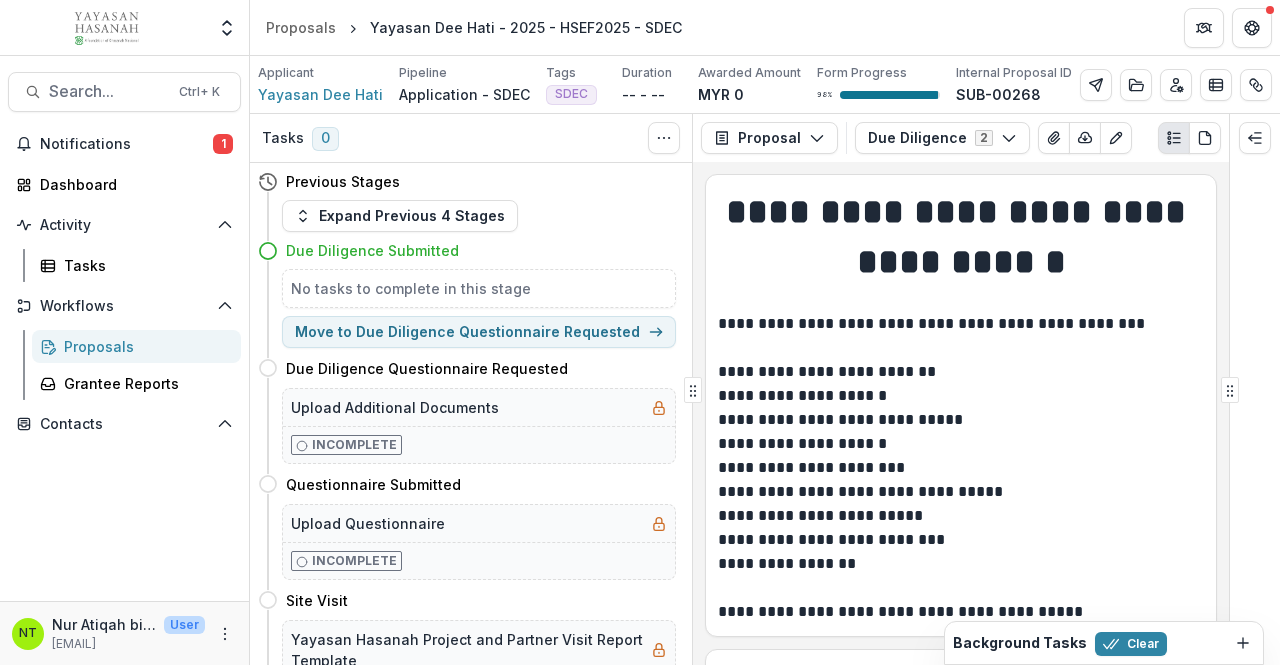 scroll, scrollTop: 0, scrollLeft: 0, axis: both 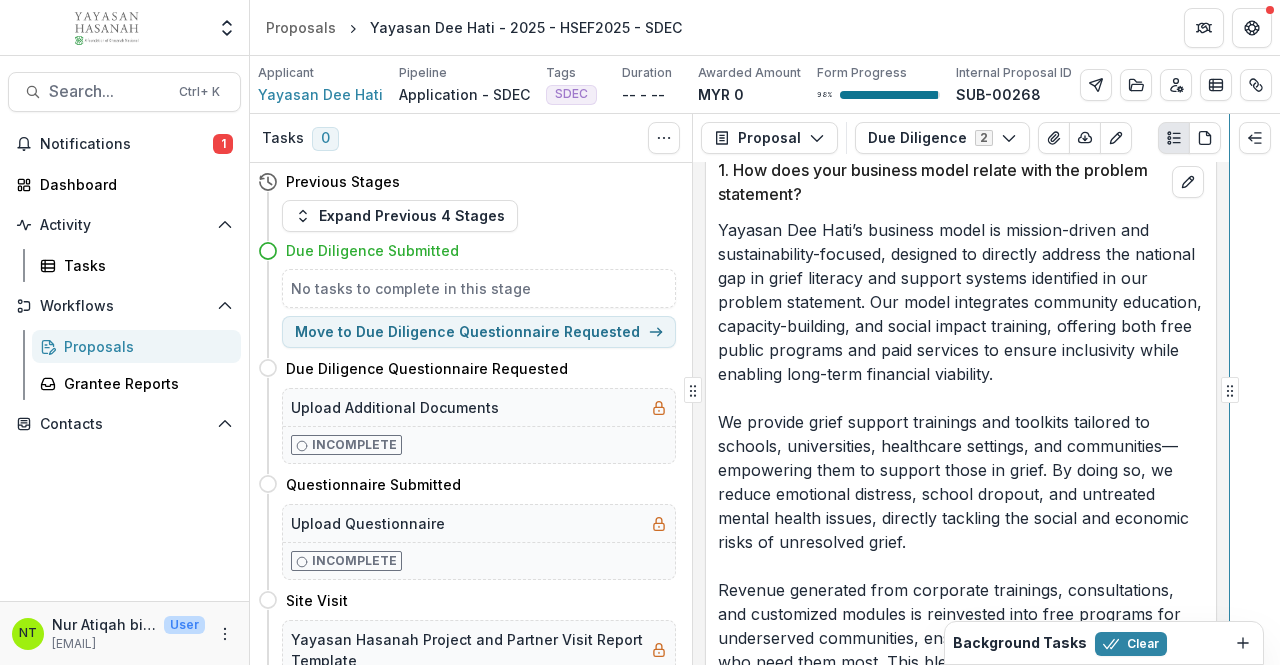 click on "Tasks 0 Show Cancelled Tasks Previous Stages Expand Previous 4 Stages Due Diligence Submitted No tasks to complete in this stage Move to Due Diligence Questionnaire Requested Due Diligence Questionnaire Requested Move here Upload Additional Documents Incomplete Questionnaire Submitted Move here Upload Questionnaire Incomplete Site Visit Move here Yayasan Hasanah Project and Partner Visit Report Template Incomplete Team Review and Decision Move here Upload Reports Incomplete Rejected Move here Invitation to Pitch Move here Pitch Decision Move here TAP Evaluation Form Incomplete JAC Move here Upload Signed Memo Incomplete Pitching Session Move here Proposal Proposal Payments Reports Grant Agreements Board Summaries Bank Details Due Diligence 2 Forms (2) Yayasan Dee Hati - 2025 - HSEF2025 - SDEC Due Diligence Configure forms Word Download Word Download (with field descriptions) Zip Download Preview Merged PDF Preview Merged PDF (Inline Images & PDFs) Preview Merged PDF (with field descriptions) Custom Download" at bounding box center [765, 389] 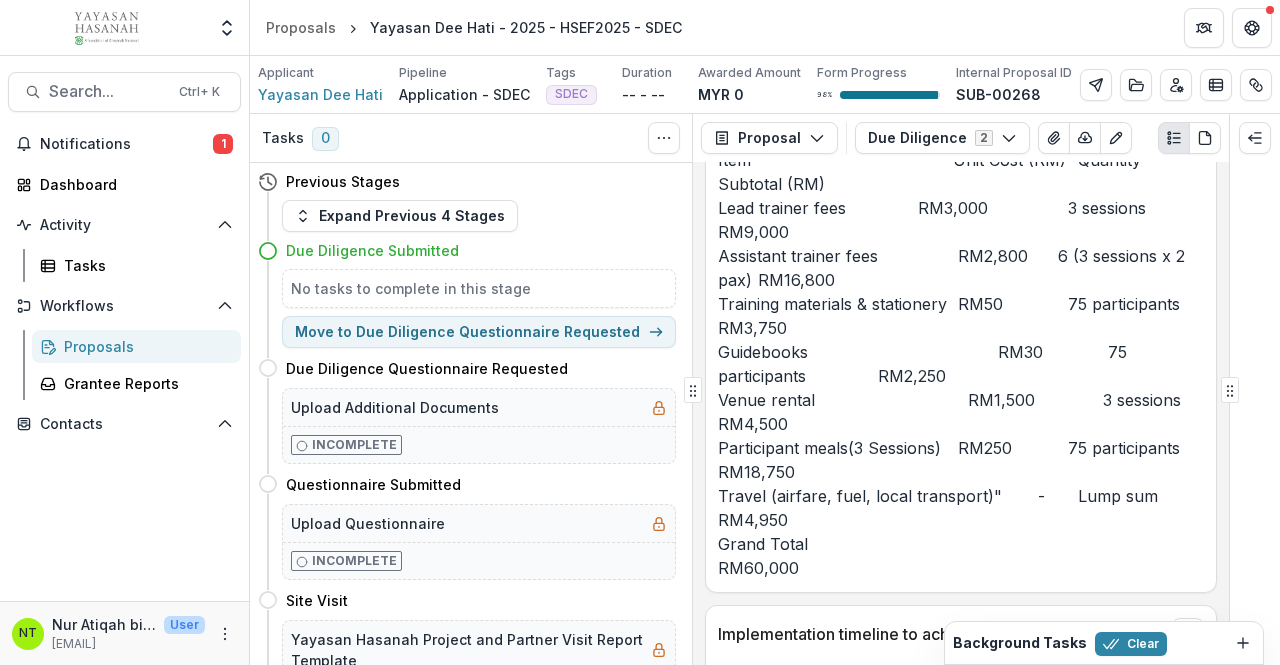 scroll, scrollTop: 10656, scrollLeft: 0, axis: vertical 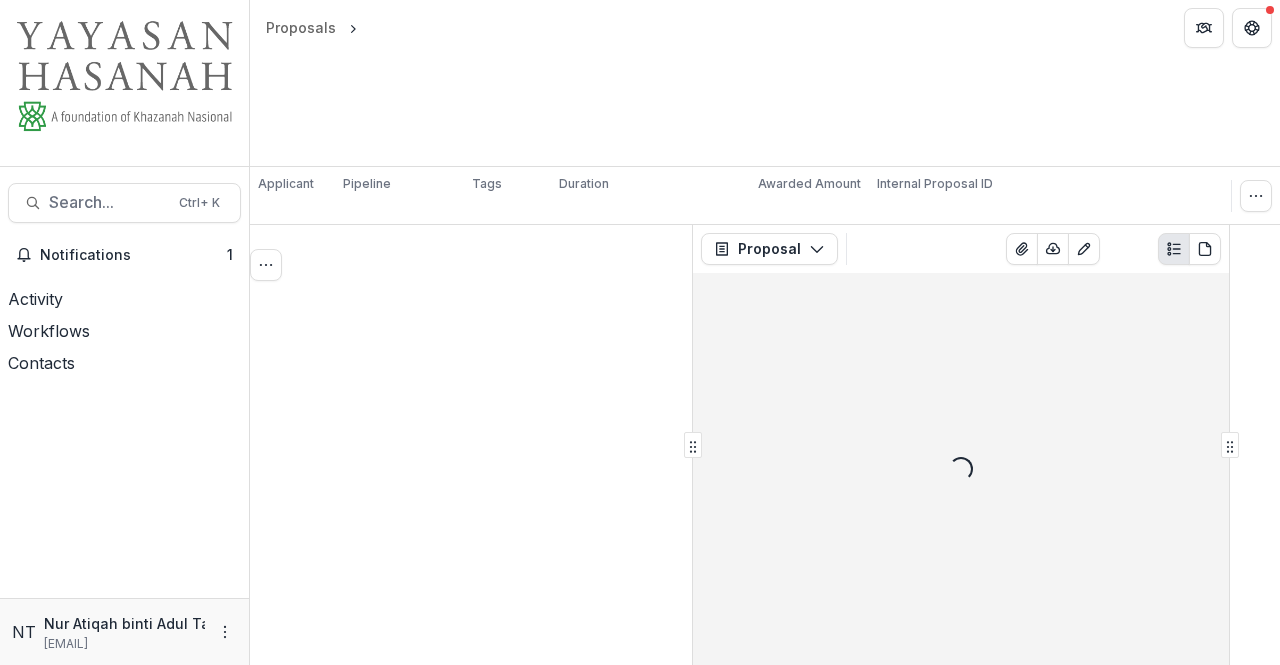 click 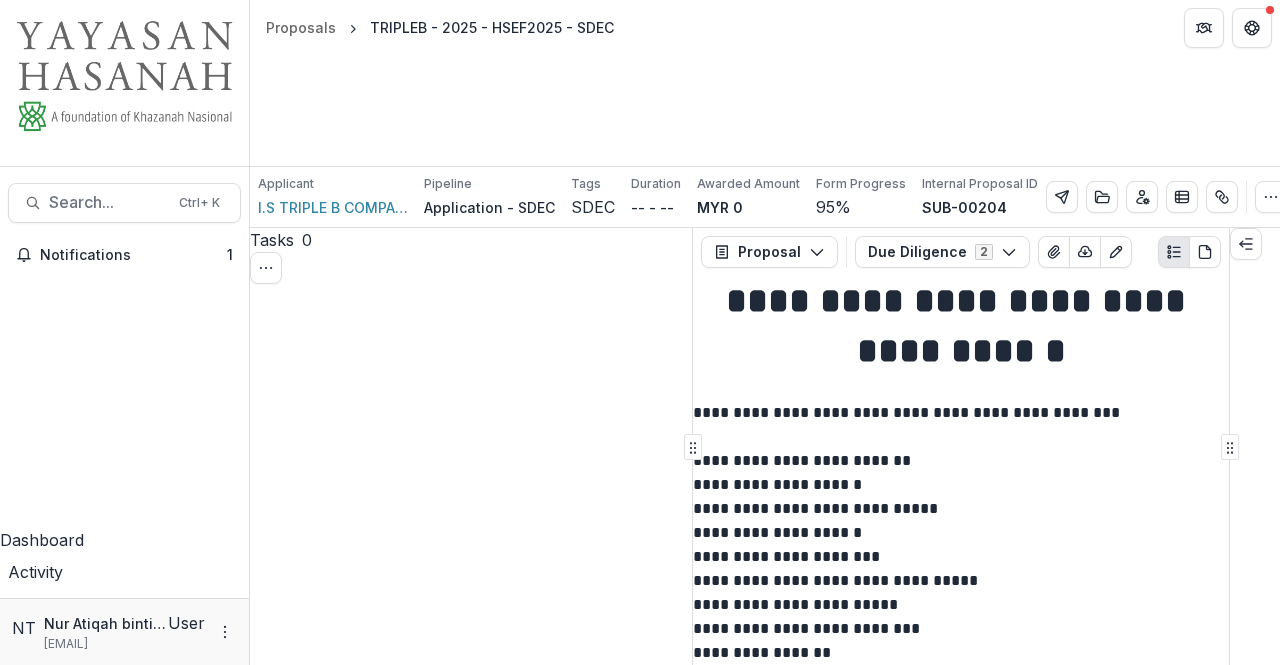 scroll, scrollTop: 1400, scrollLeft: 0, axis: vertical 